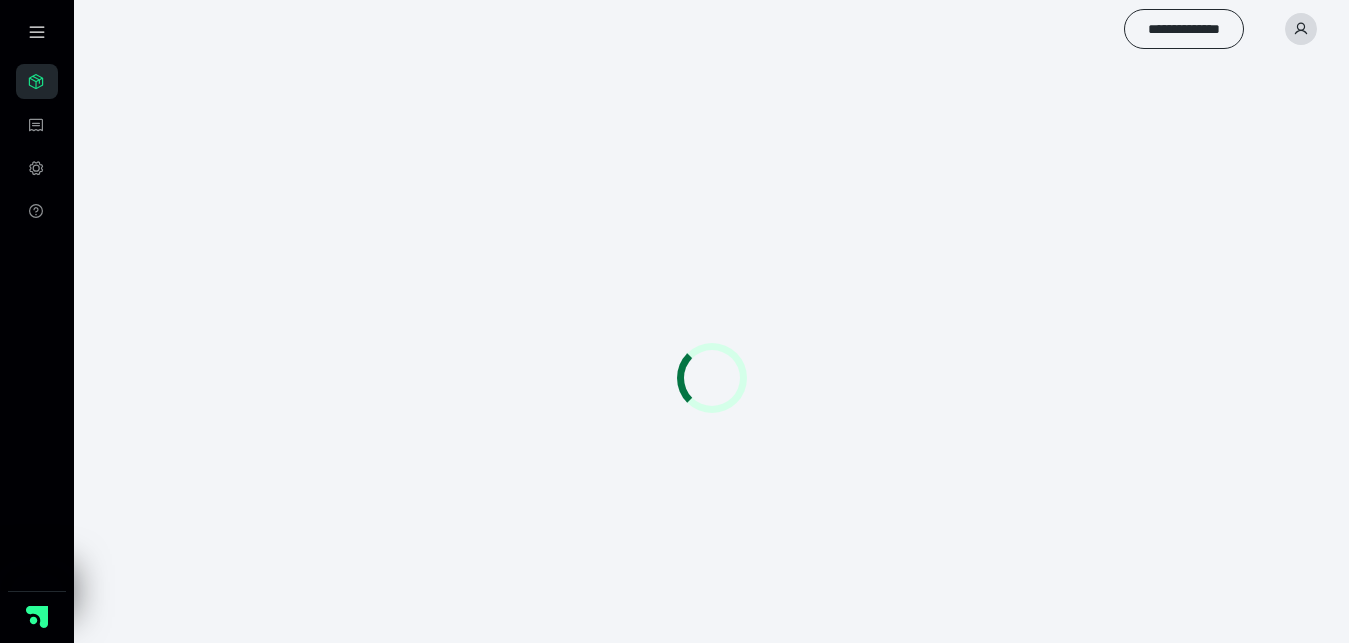 scroll, scrollTop: 0, scrollLeft: 0, axis: both 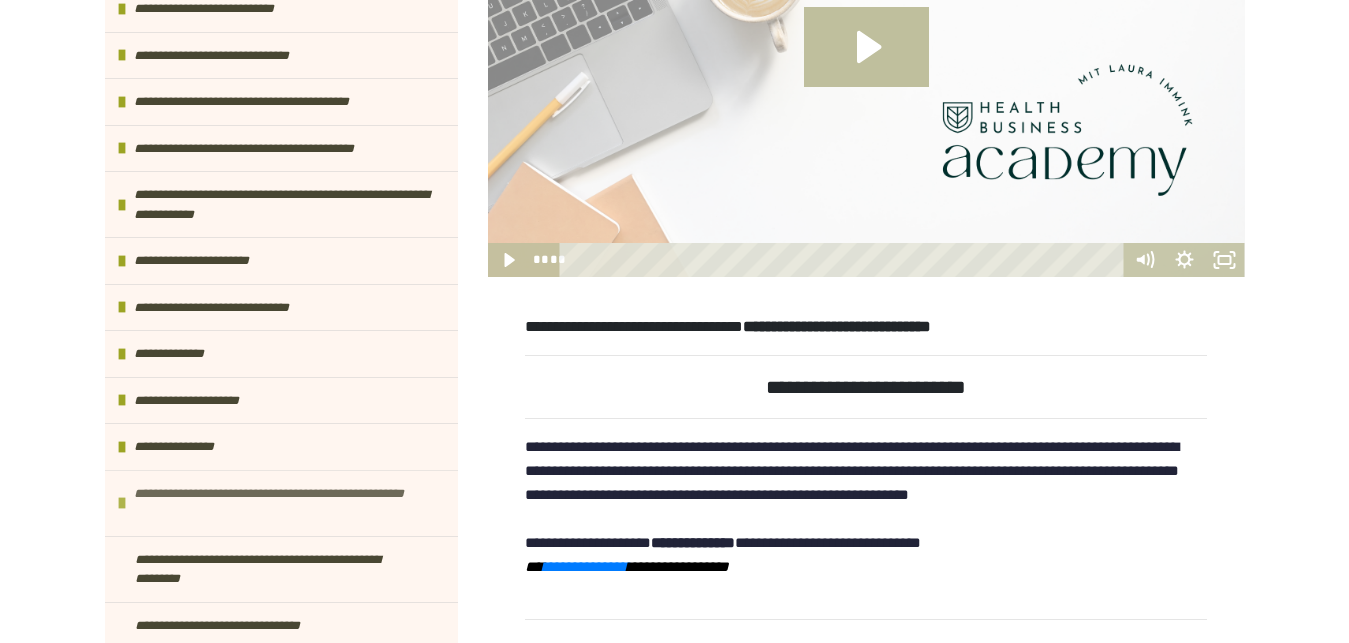 click at bounding box center [122, 503] 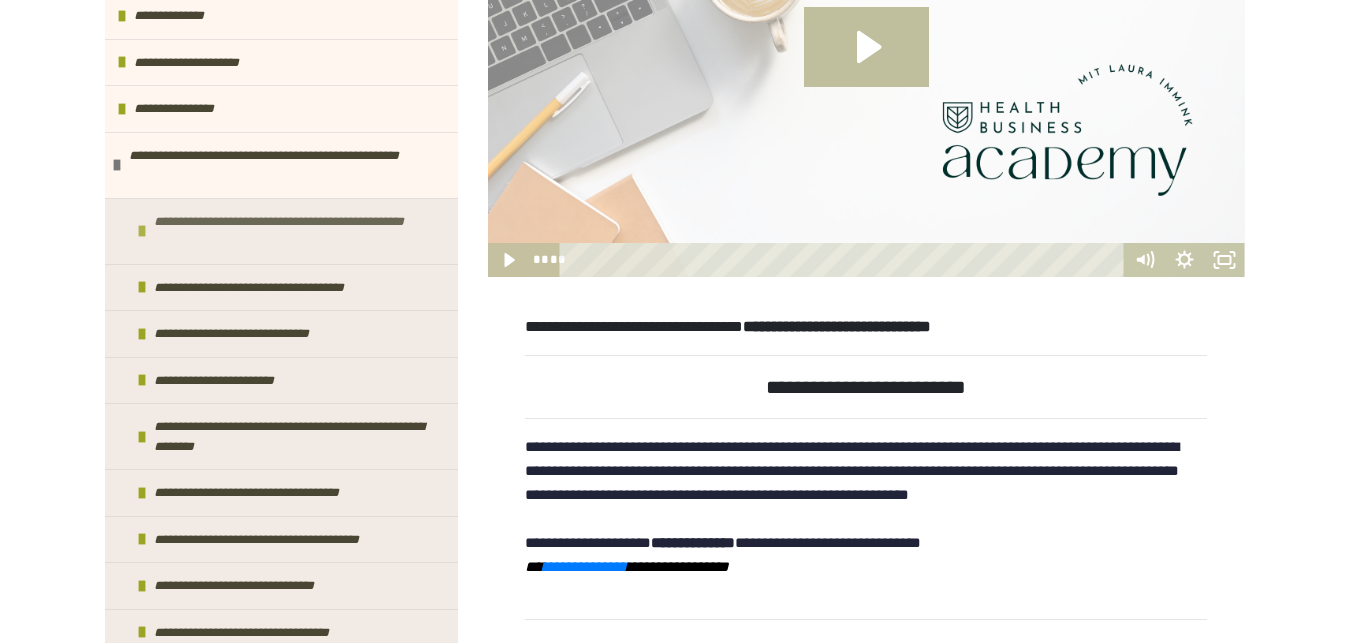 scroll, scrollTop: 1136, scrollLeft: 0, axis: vertical 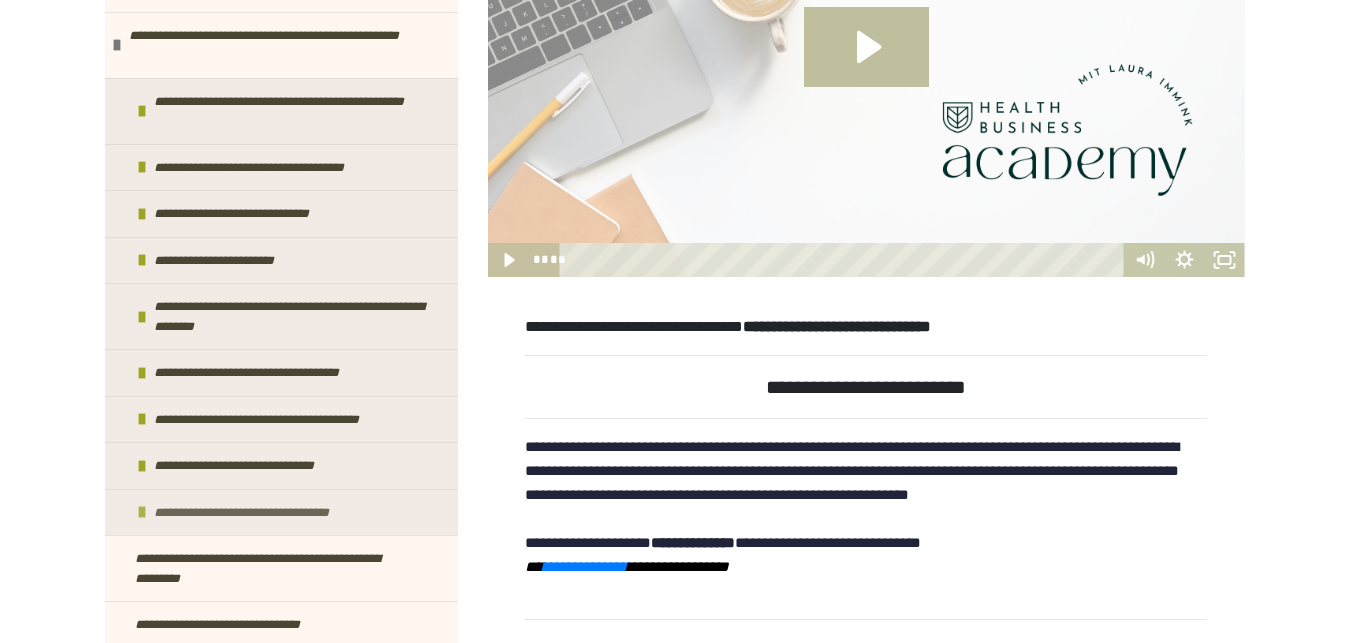 click at bounding box center [142, 512] 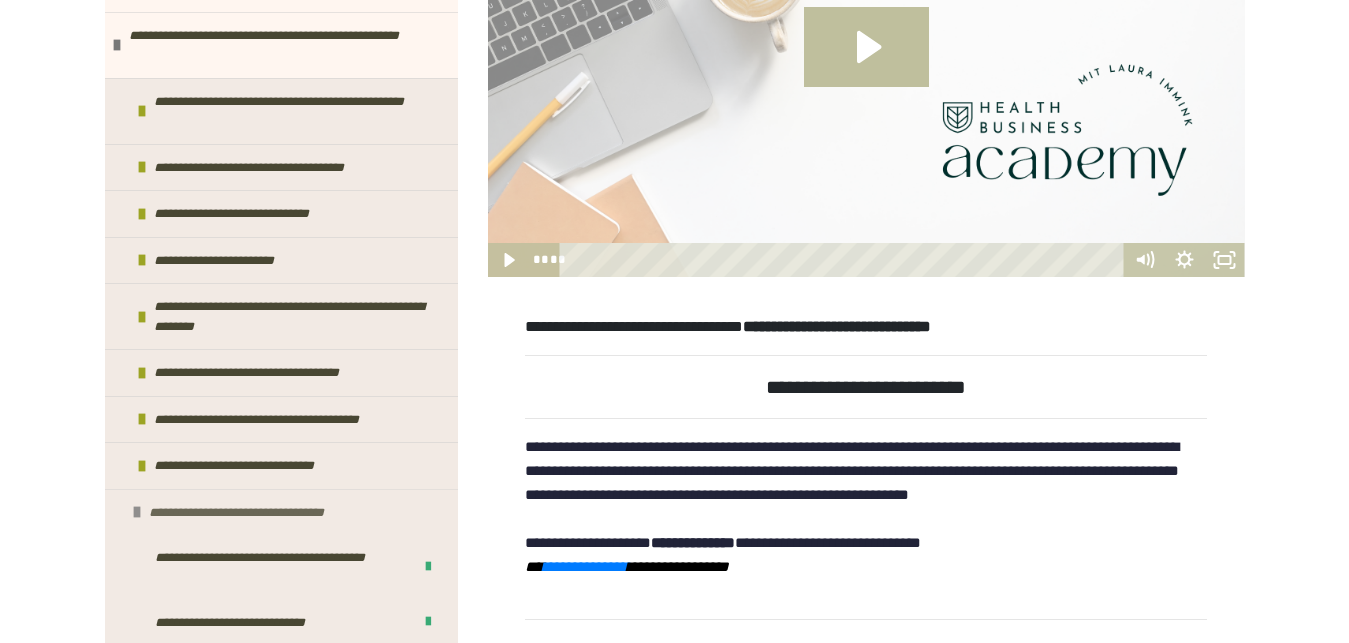 scroll, scrollTop: 1311, scrollLeft: 0, axis: vertical 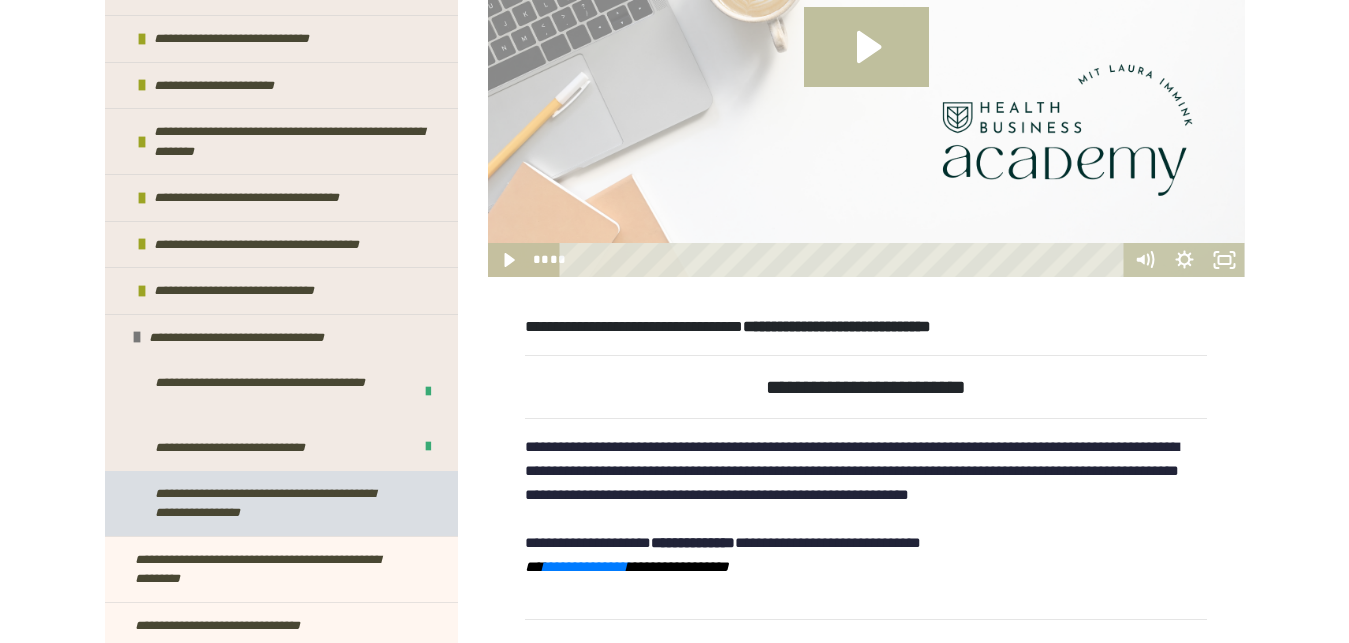 click on "**********" at bounding box center [275, 503] 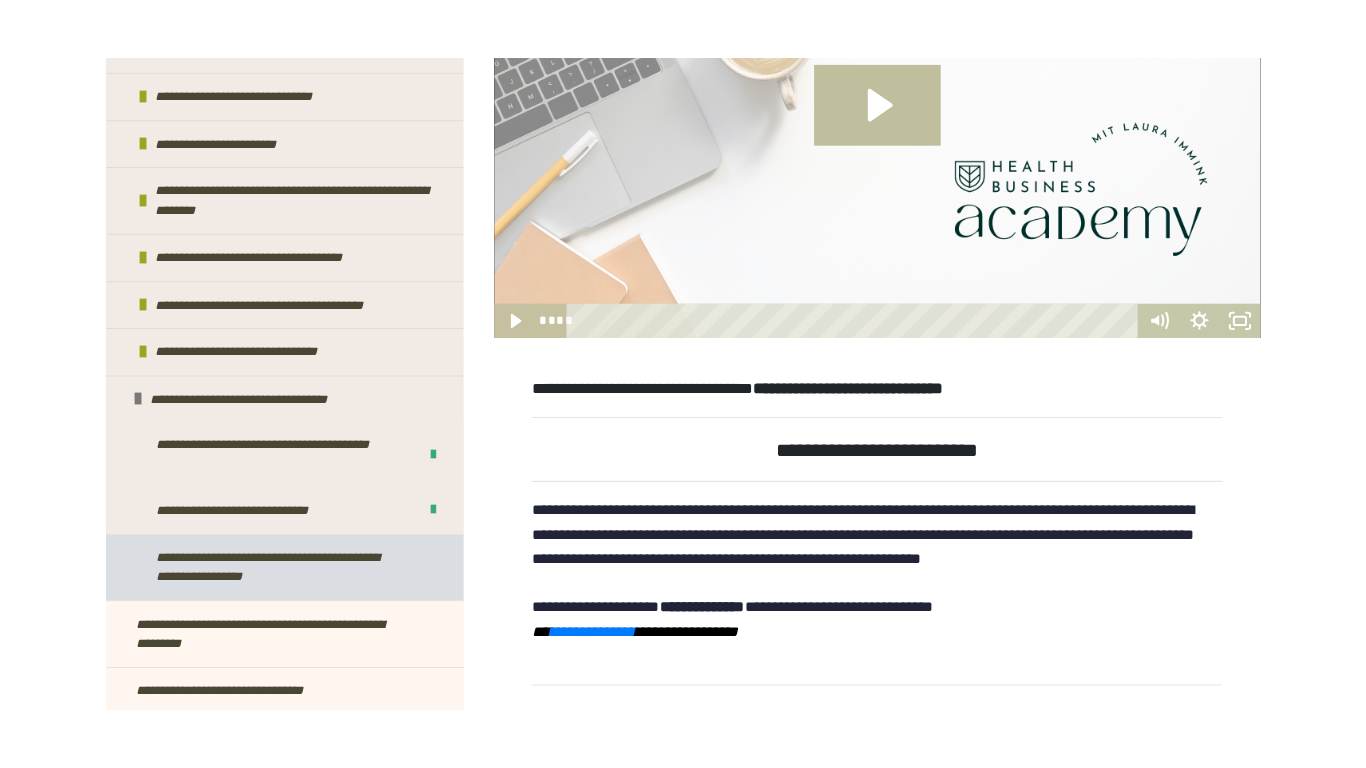 scroll, scrollTop: 318, scrollLeft: 0, axis: vertical 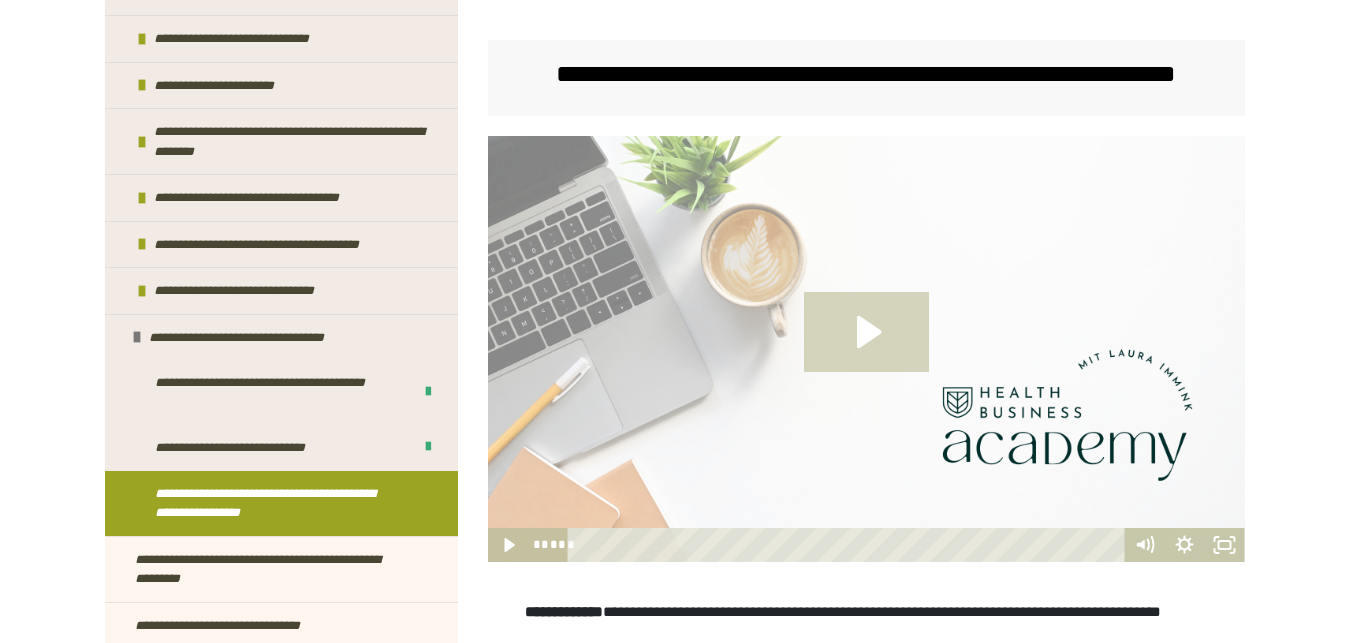 click 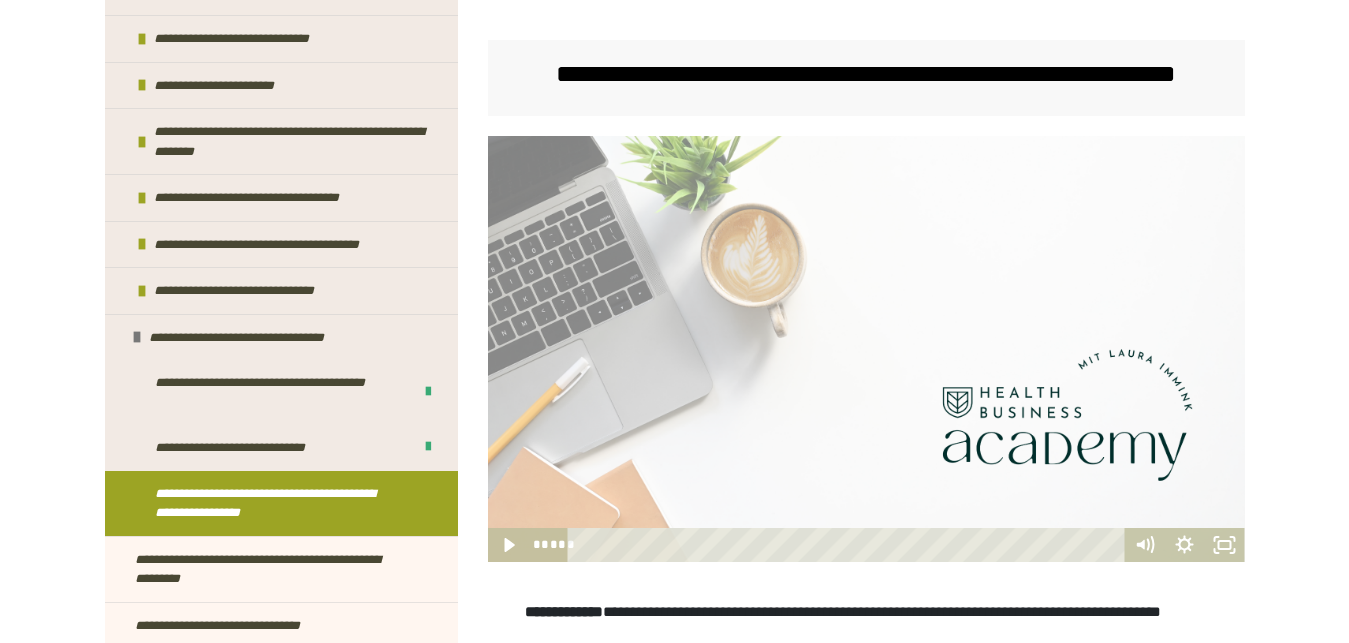 click at bounding box center [866, 349] 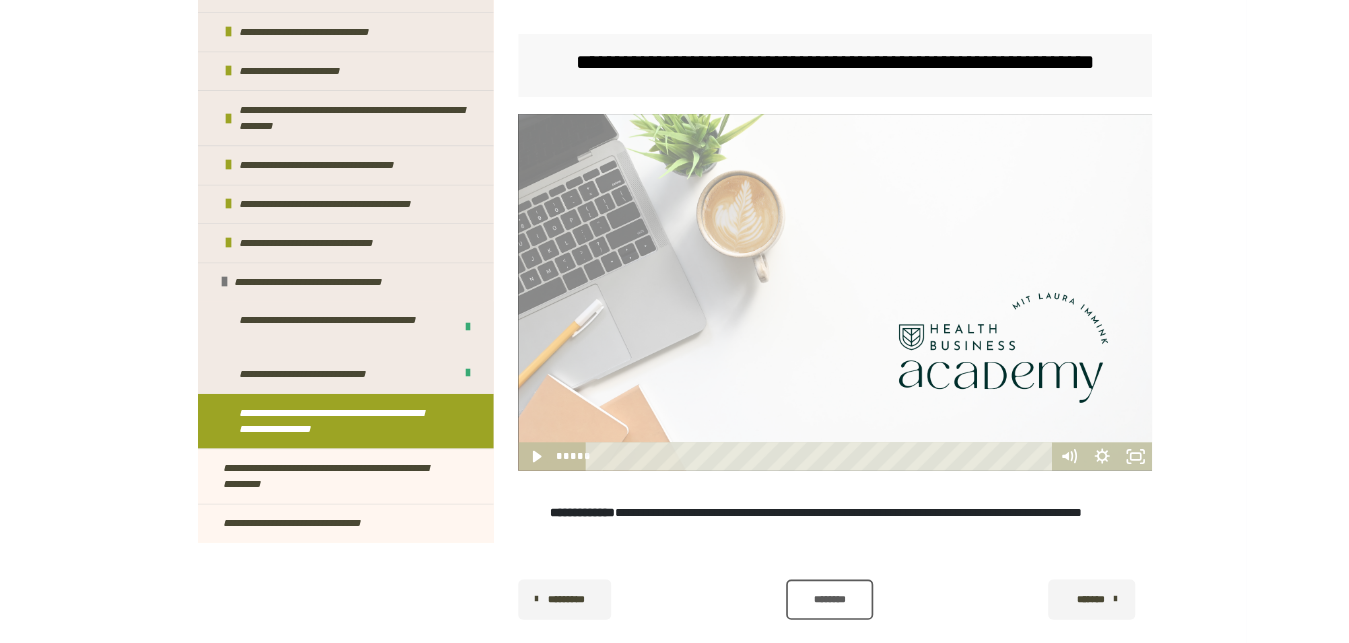 scroll, scrollTop: 1186, scrollLeft: 0, axis: vertical 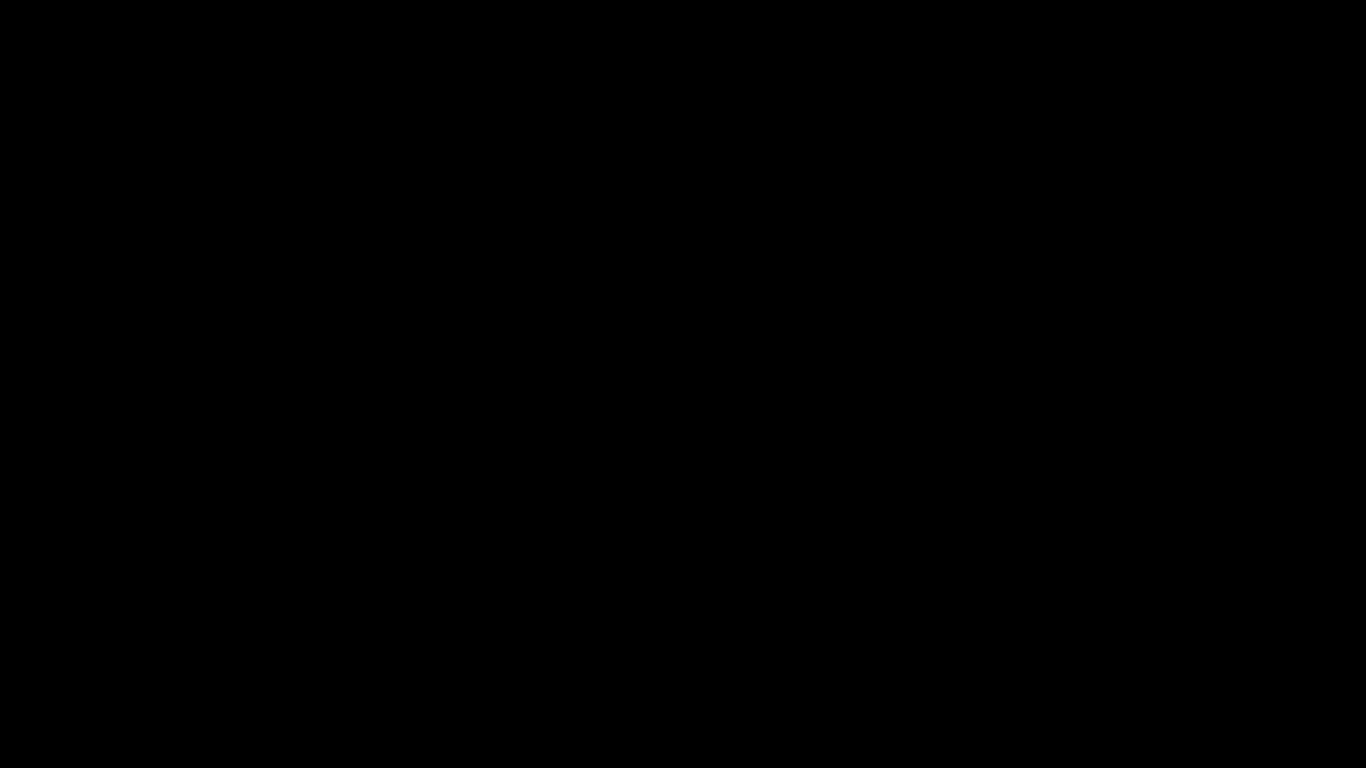 type 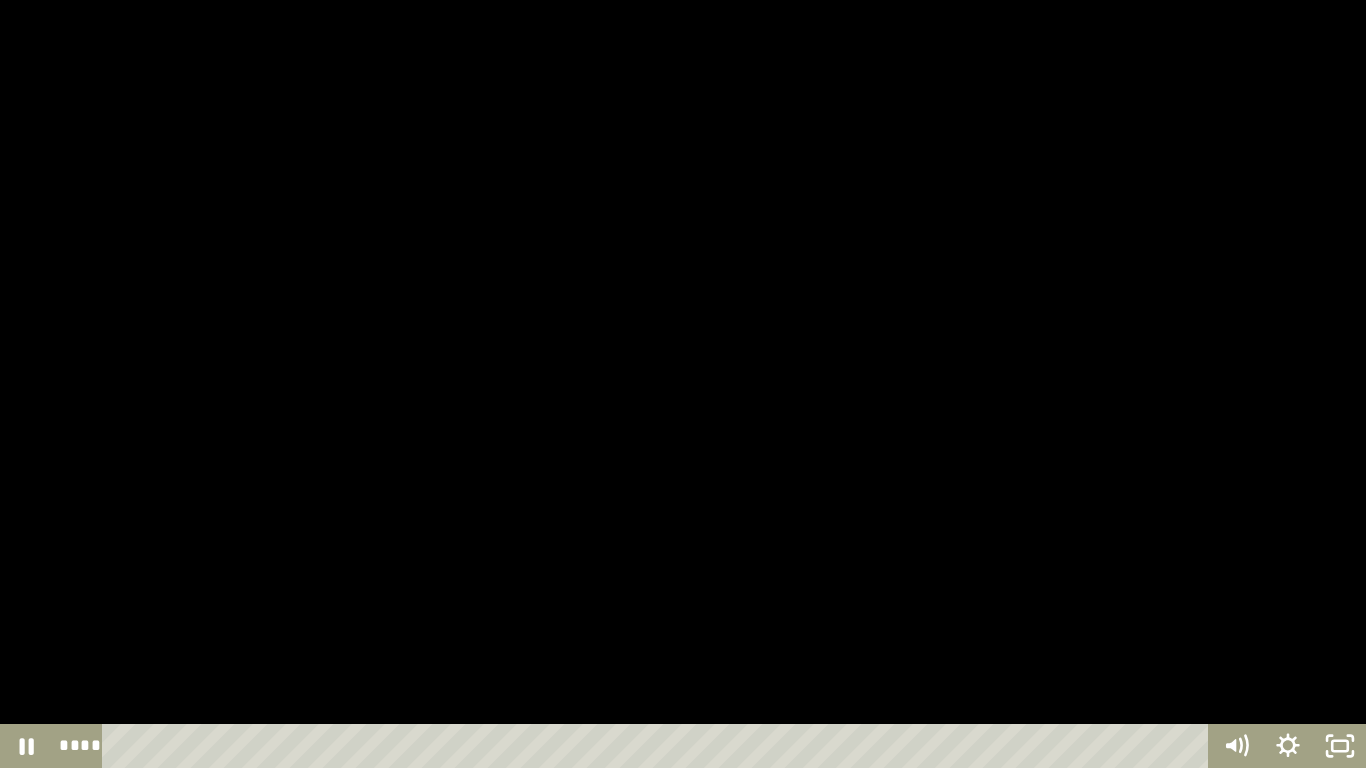 click at bounding box center (683, 384) 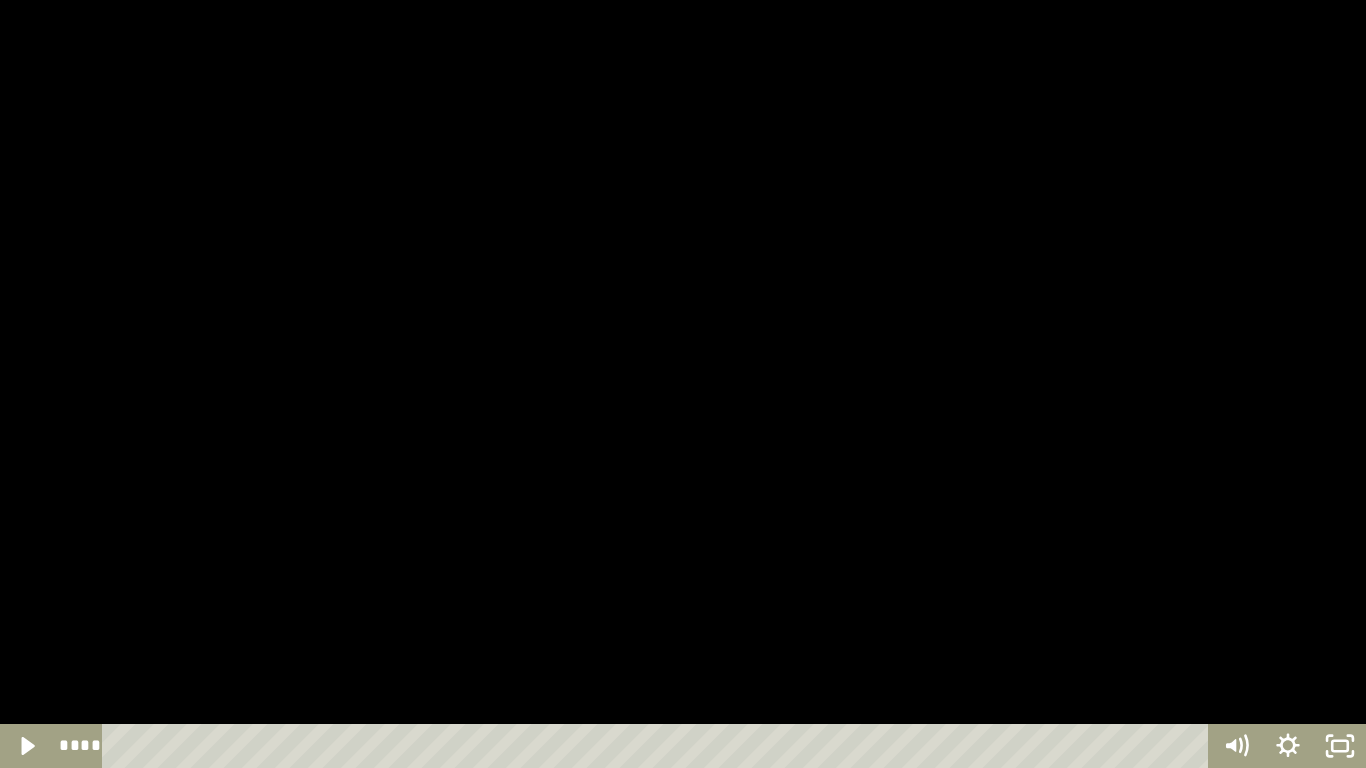 click at bounding box center (683, 384) 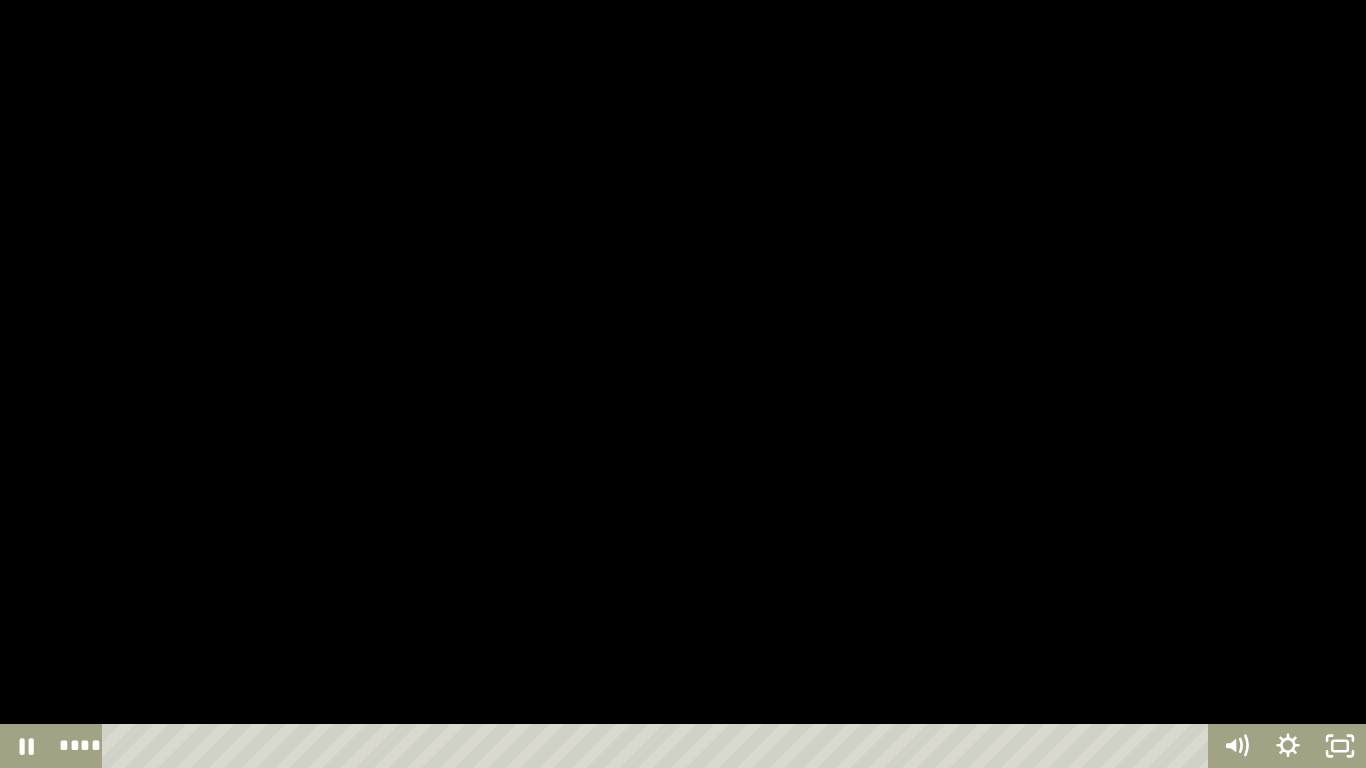click at bounding box center (683, 384) 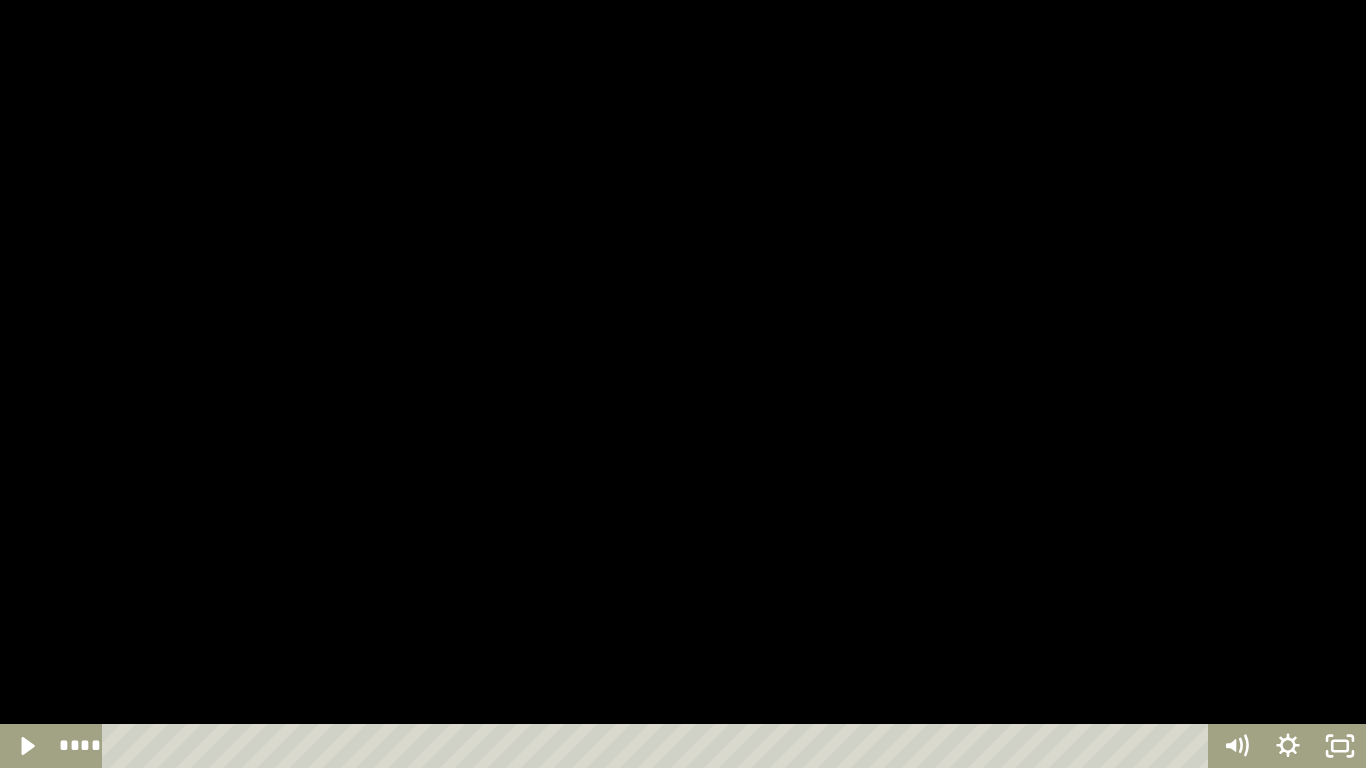 click at bounding box center [683, 384] 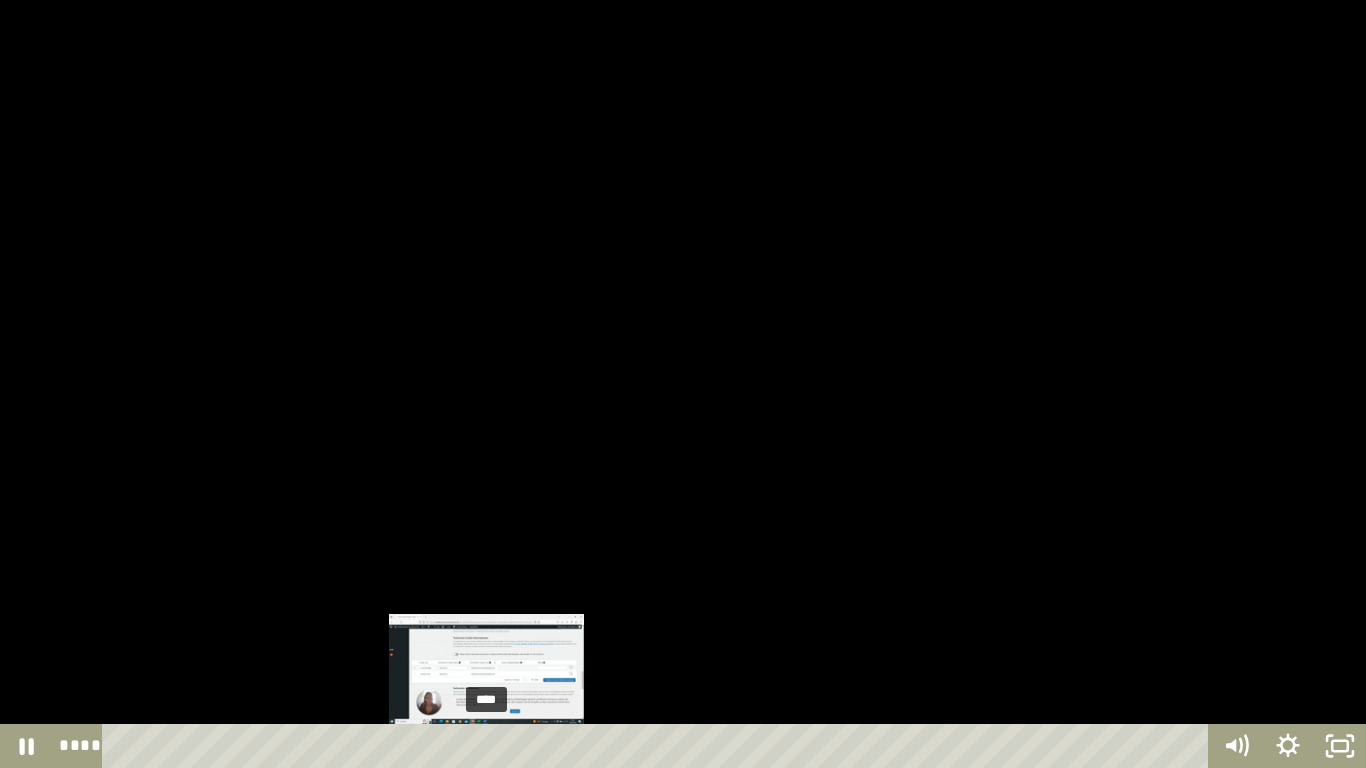 click on "****" at bounding box center [659, 746] 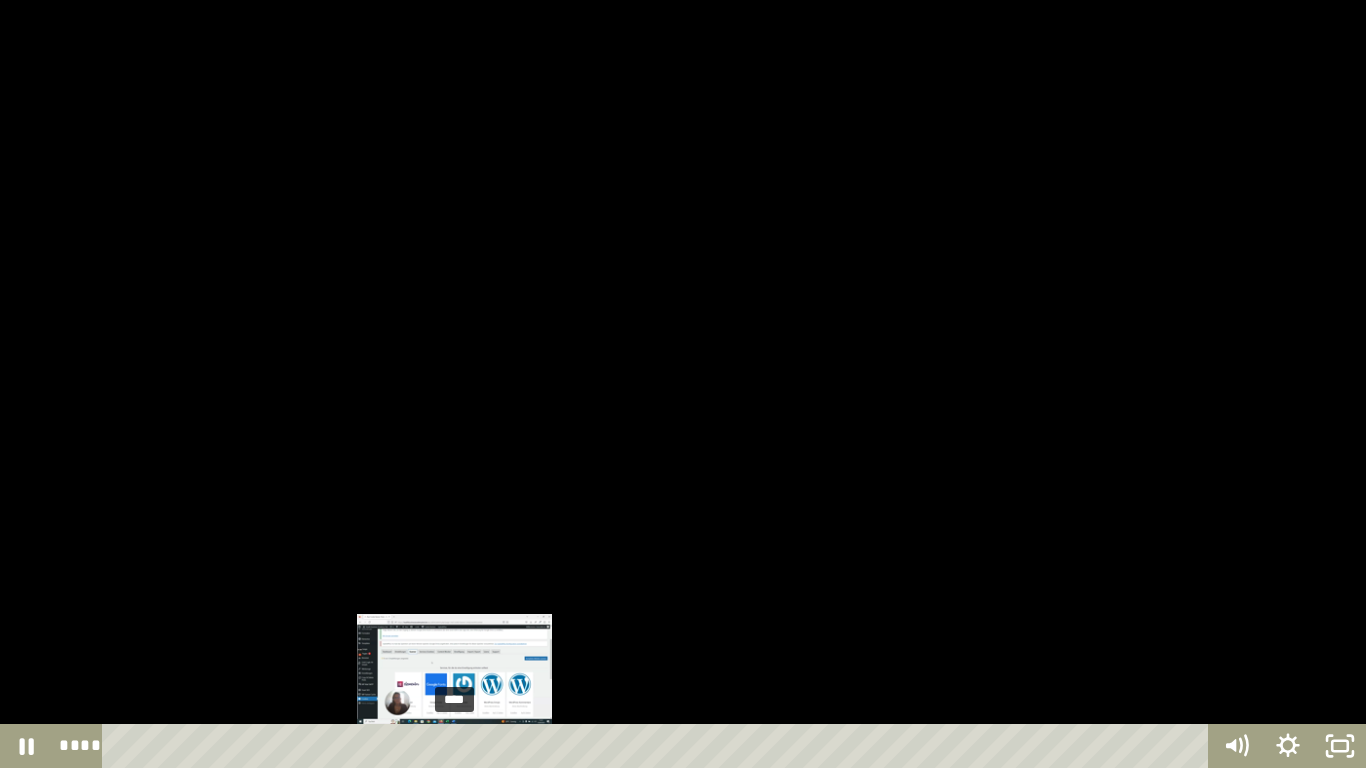 click on "****" at bounding box center (659, 746) 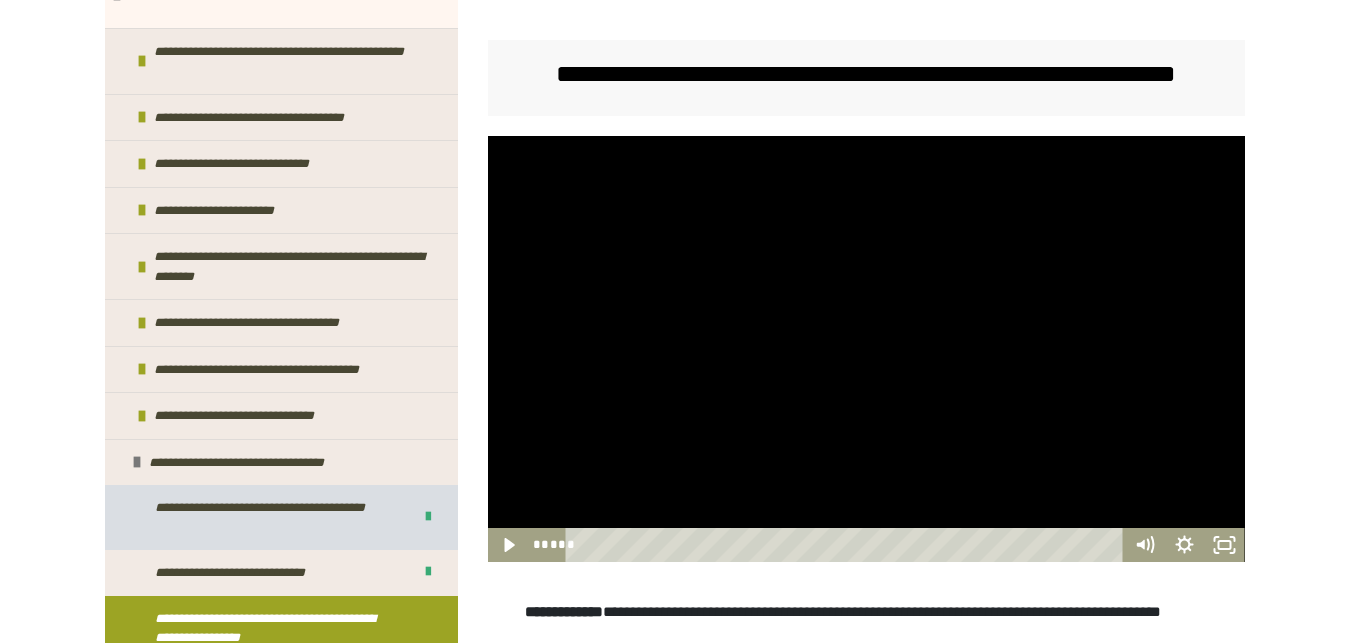 scroll, scrollTop: 1311, scrollLeft: 0, axis: vertical 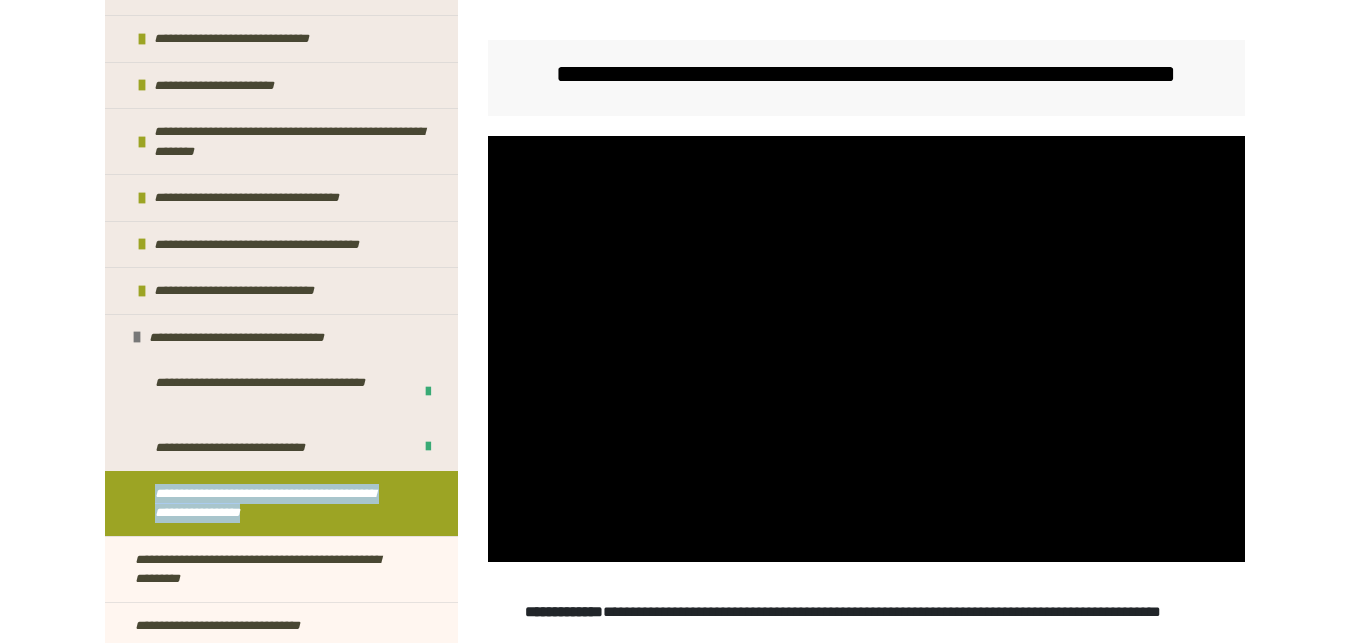 drag, startPoint x: 323, startPoint y: 512, endPoint x: 154, endPoint y: 494, distance: 169.95587 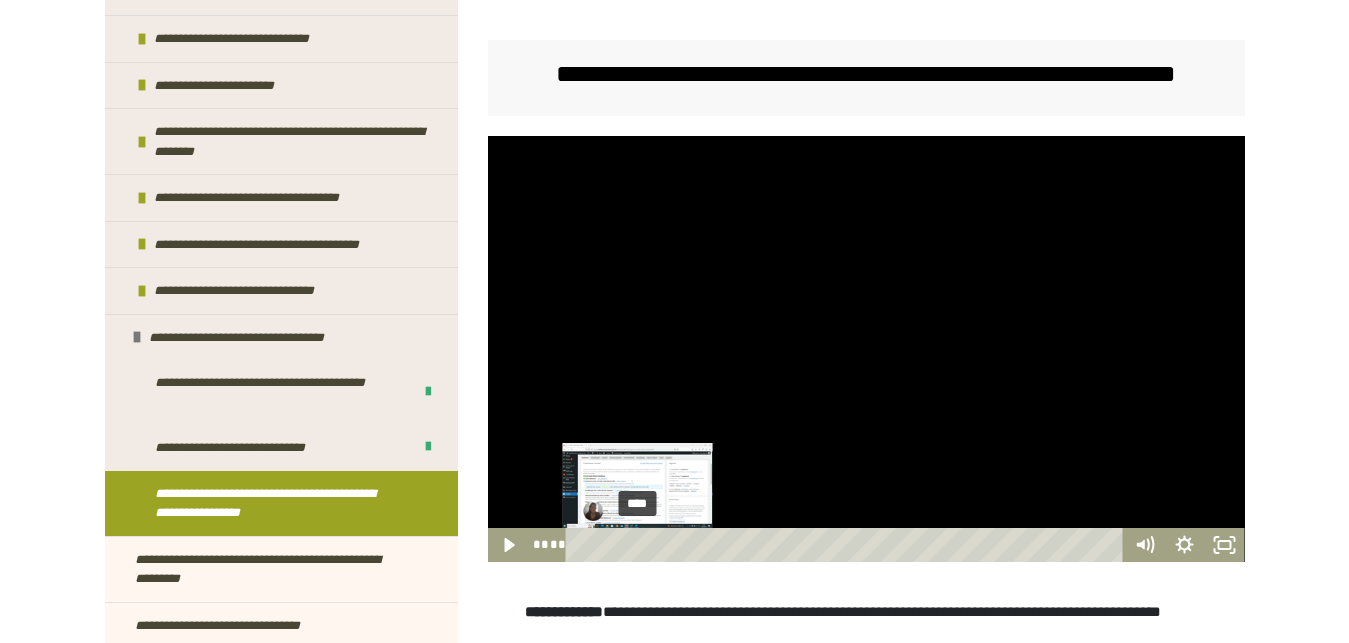 click on "****" at bounding box center [847, 545] 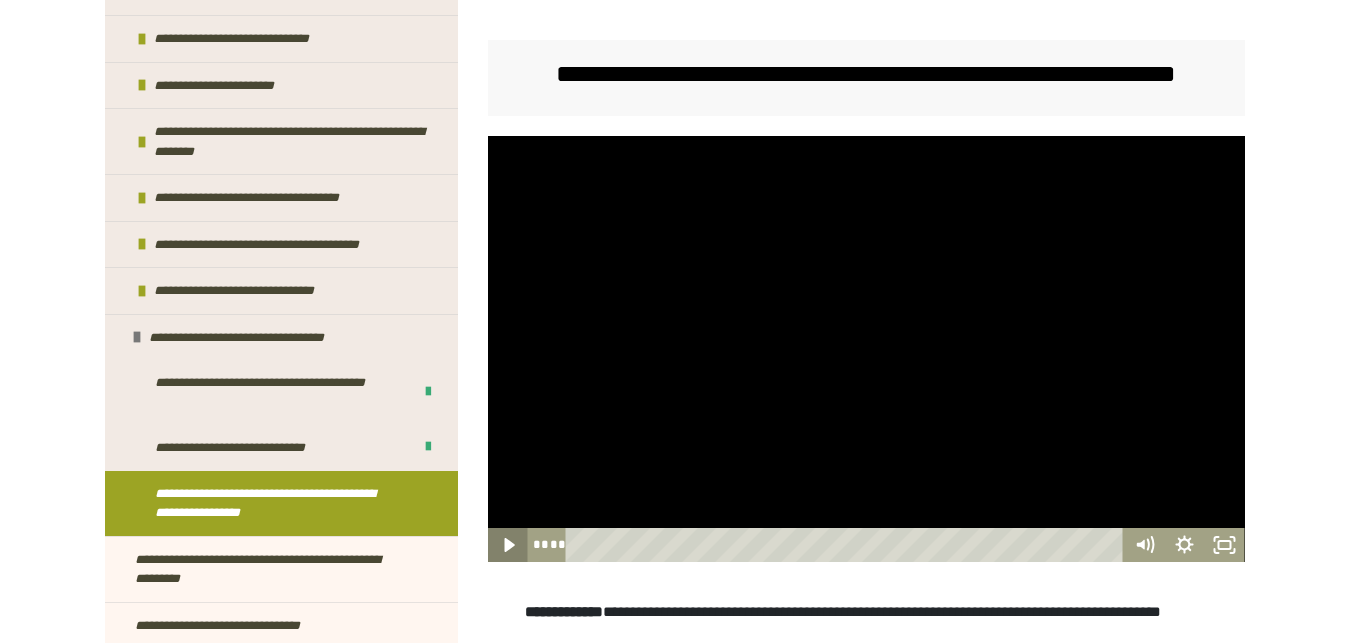 click 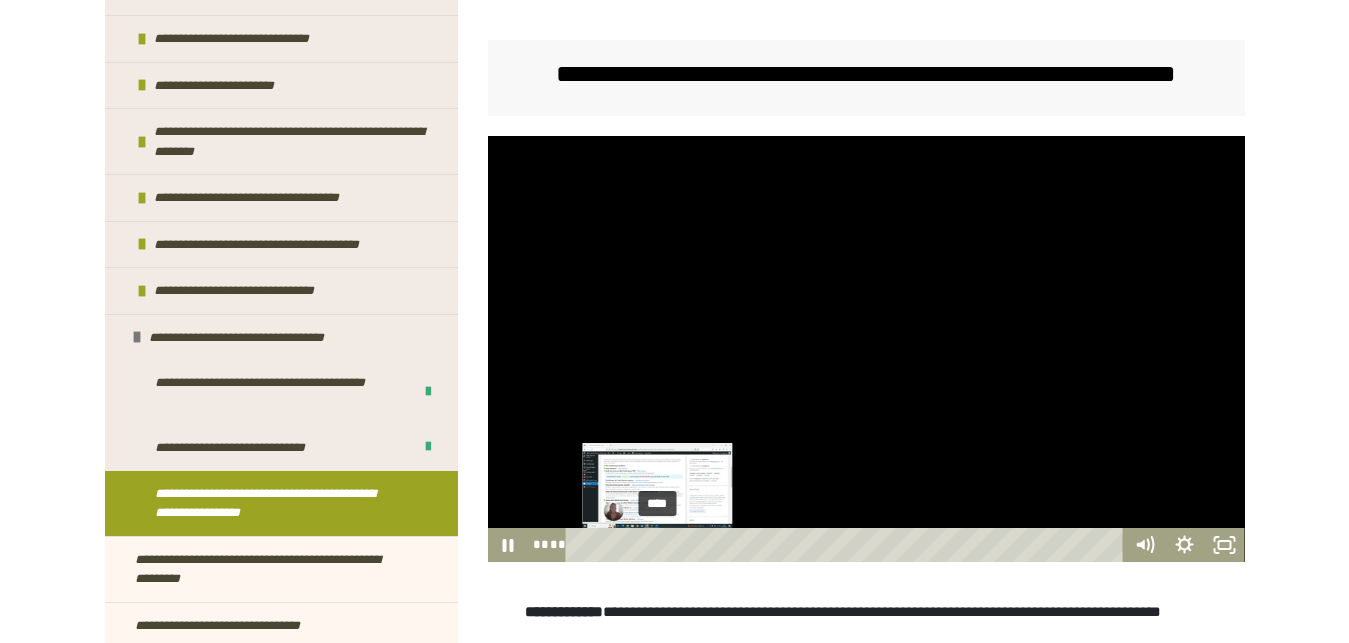 click on "****" at bounding box center (847, 545) 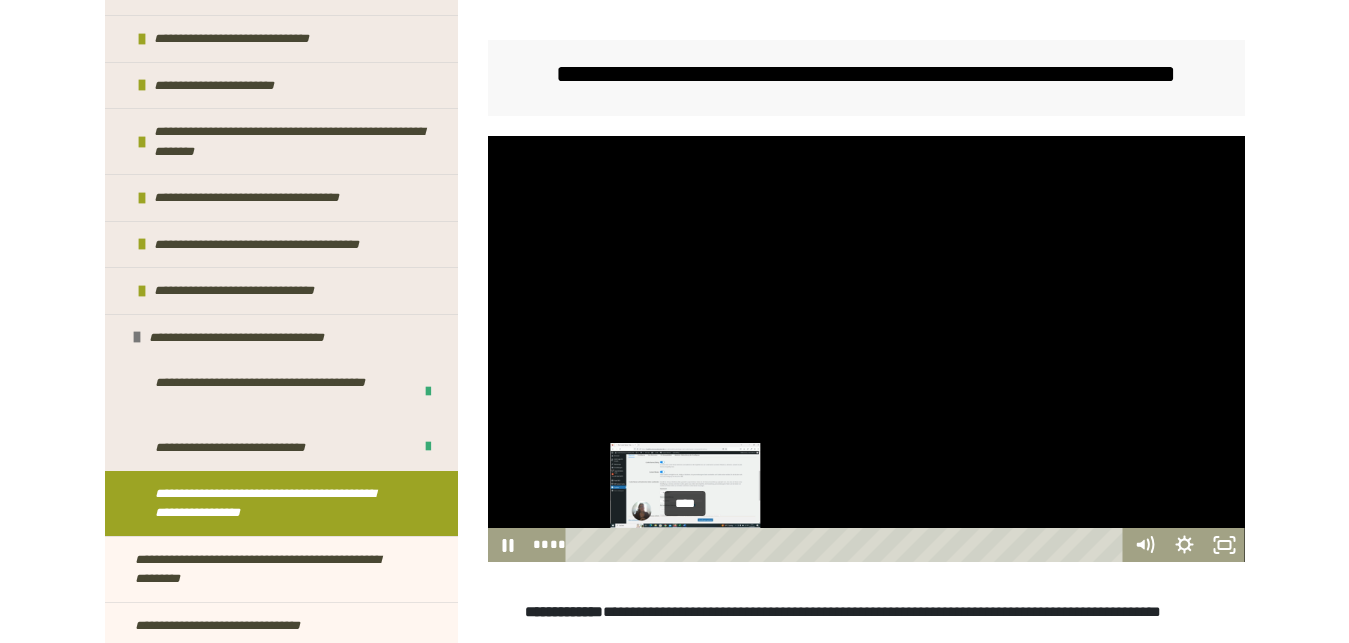 click on "****" at bounding box center [847, 545] 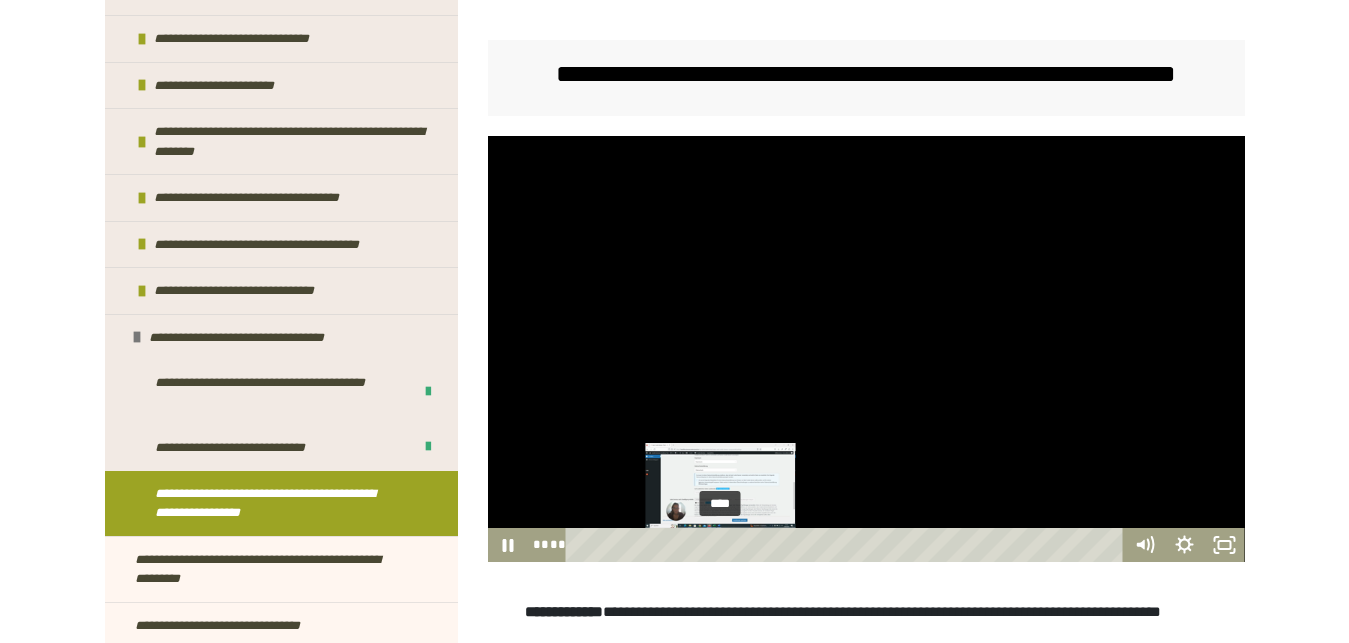 click on "****" at bounding box center [847, 545] 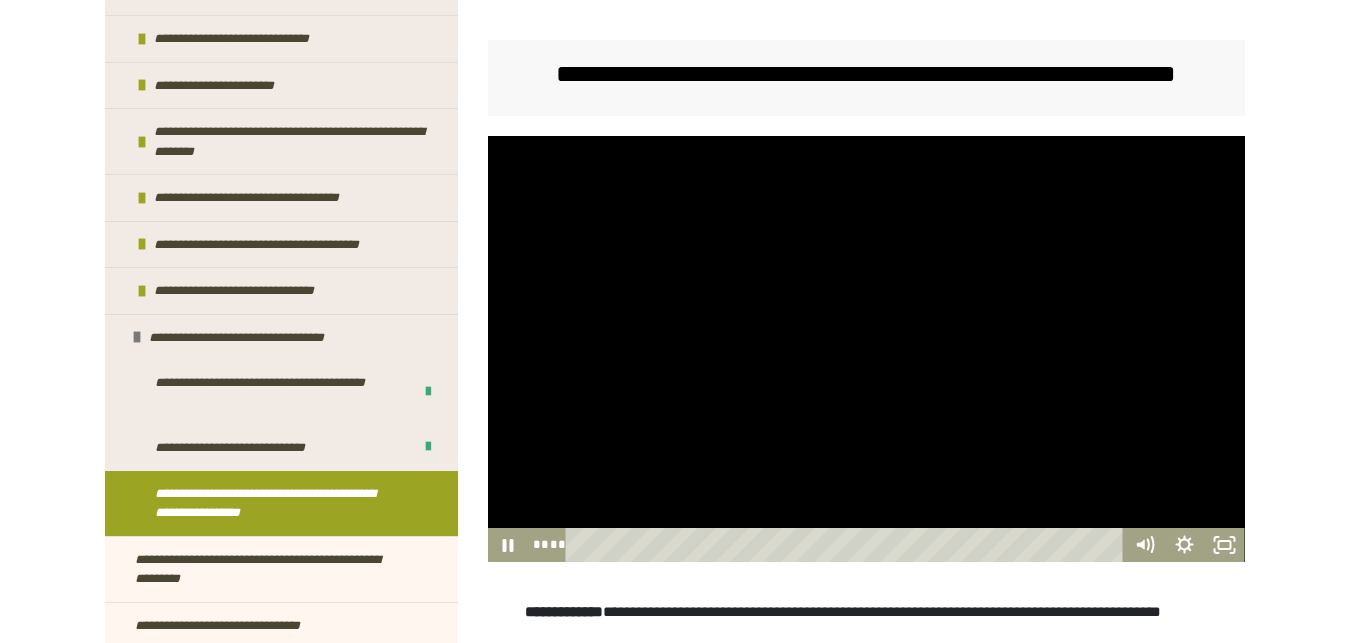 click at bounding box center [866, 349] 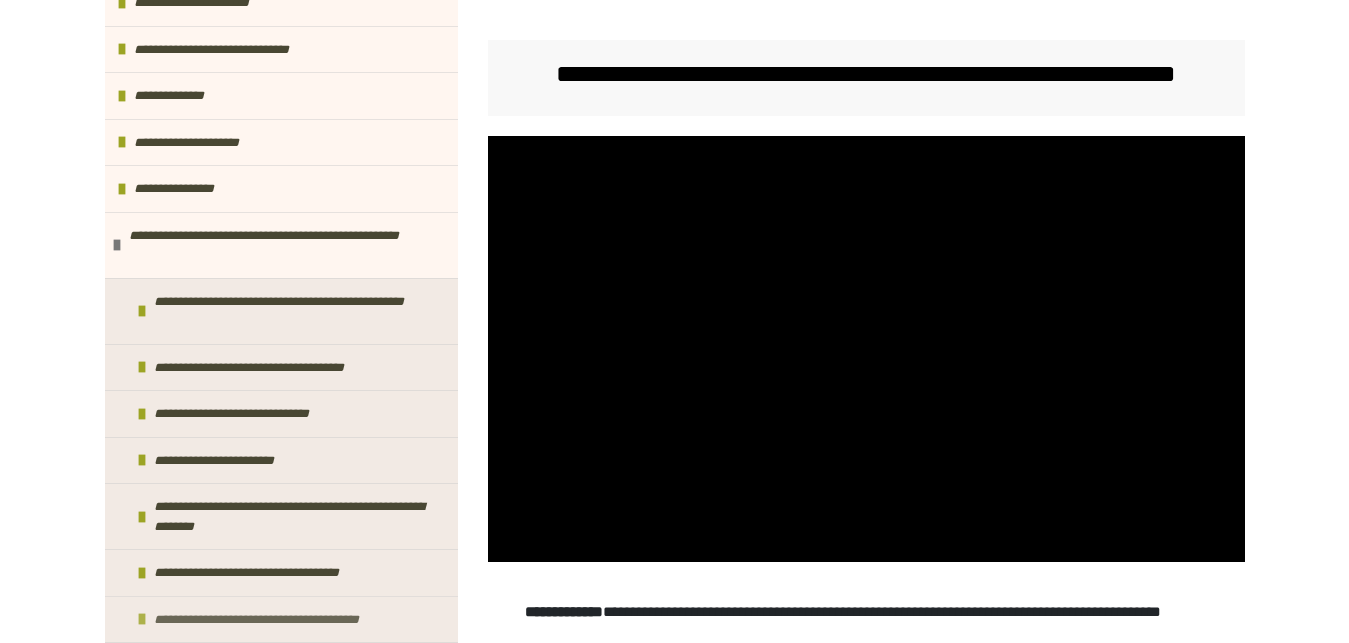 scroll, scrollTop: 933, scrollLeft: 0, axis: vertical 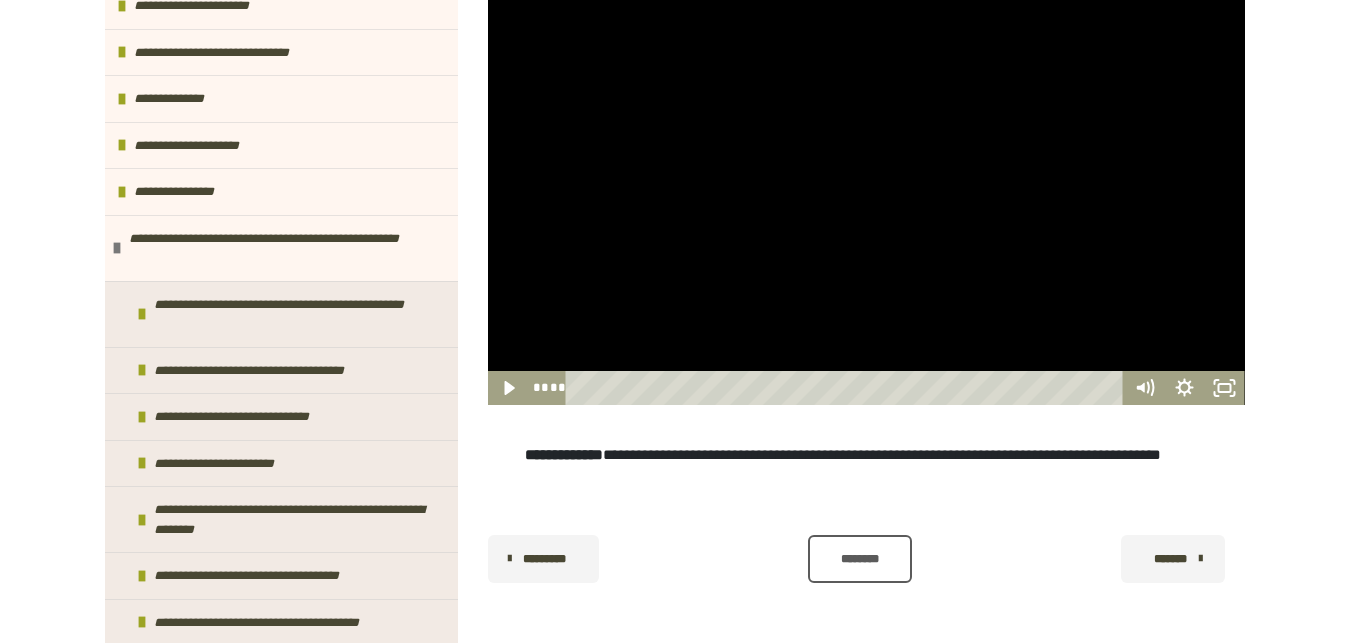 click on "********" at bounding box center [859, 559] 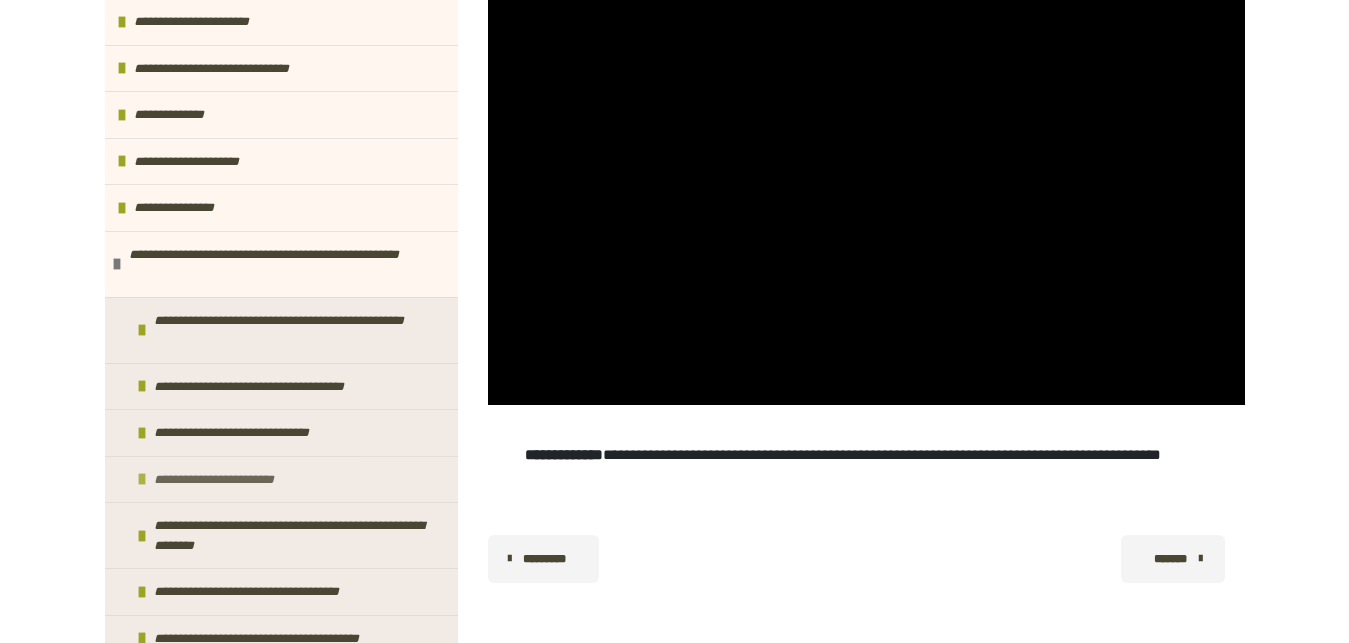 scroll, scrollTop: 916, scrollLeft: 0, axis: vertical 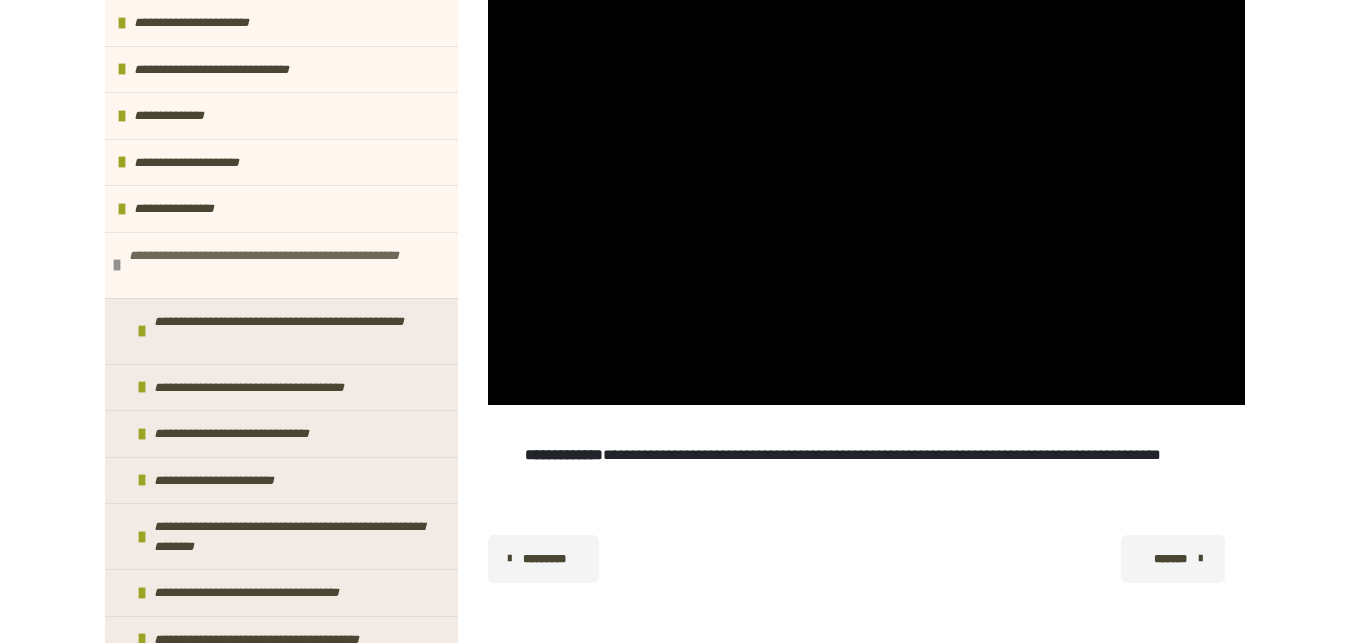 click at bounding box center [117, 265] 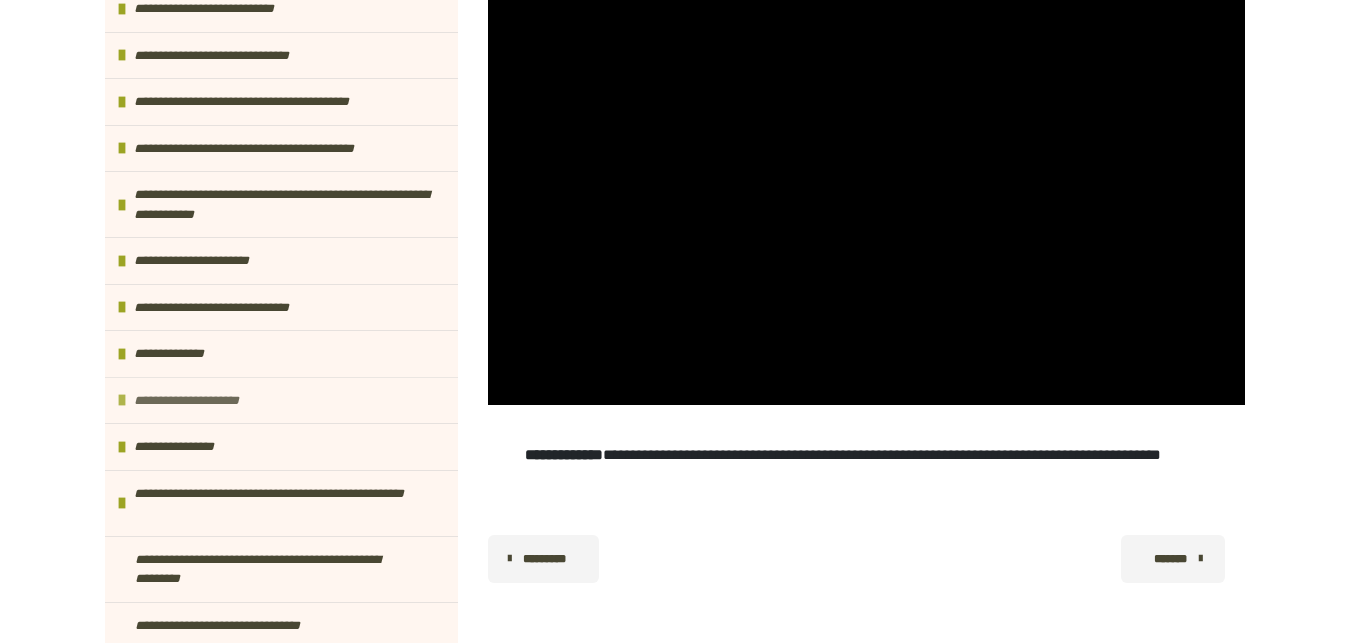 click at bounding box center [122, 400] 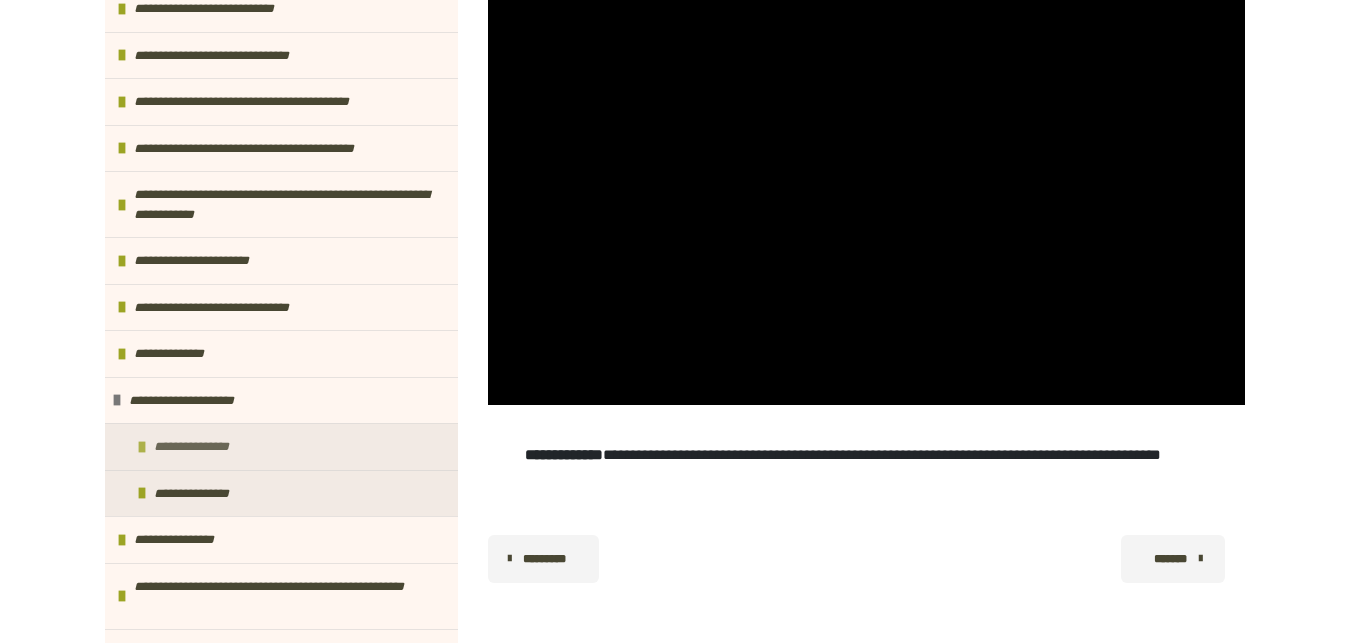 click on "**********" at bounding box center [203, 447] 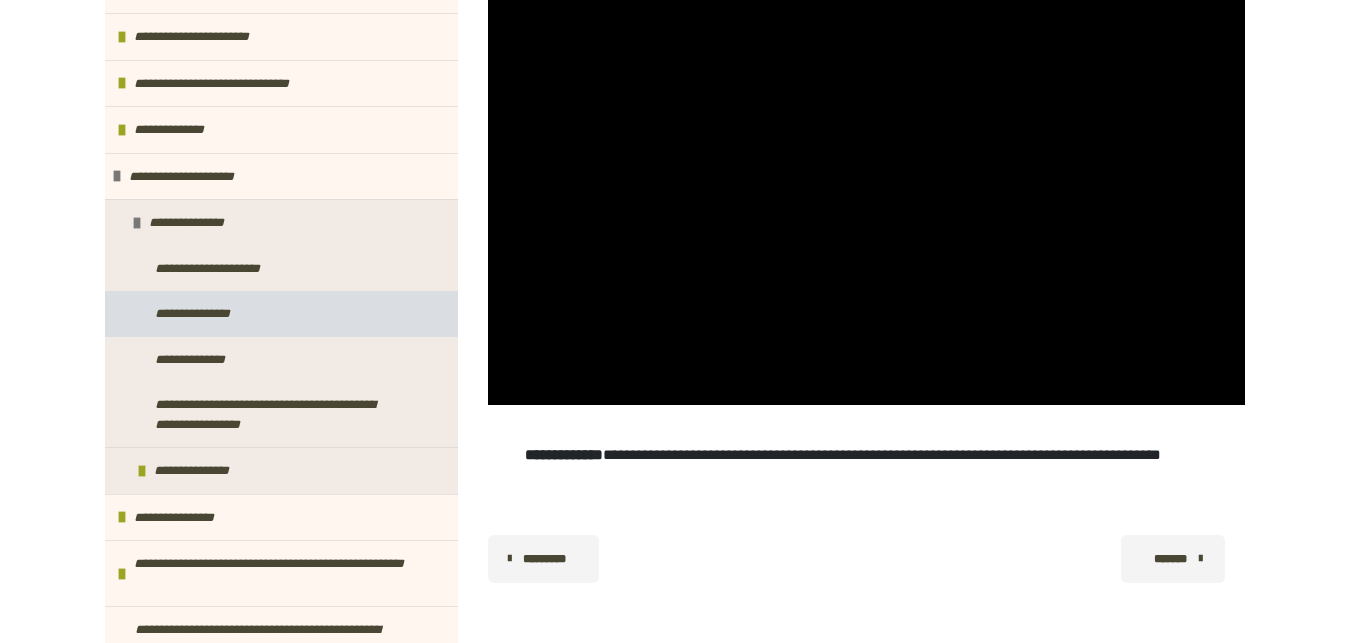 scroll, scrollTop: 908, scrollLeft: 0, axis: vertical 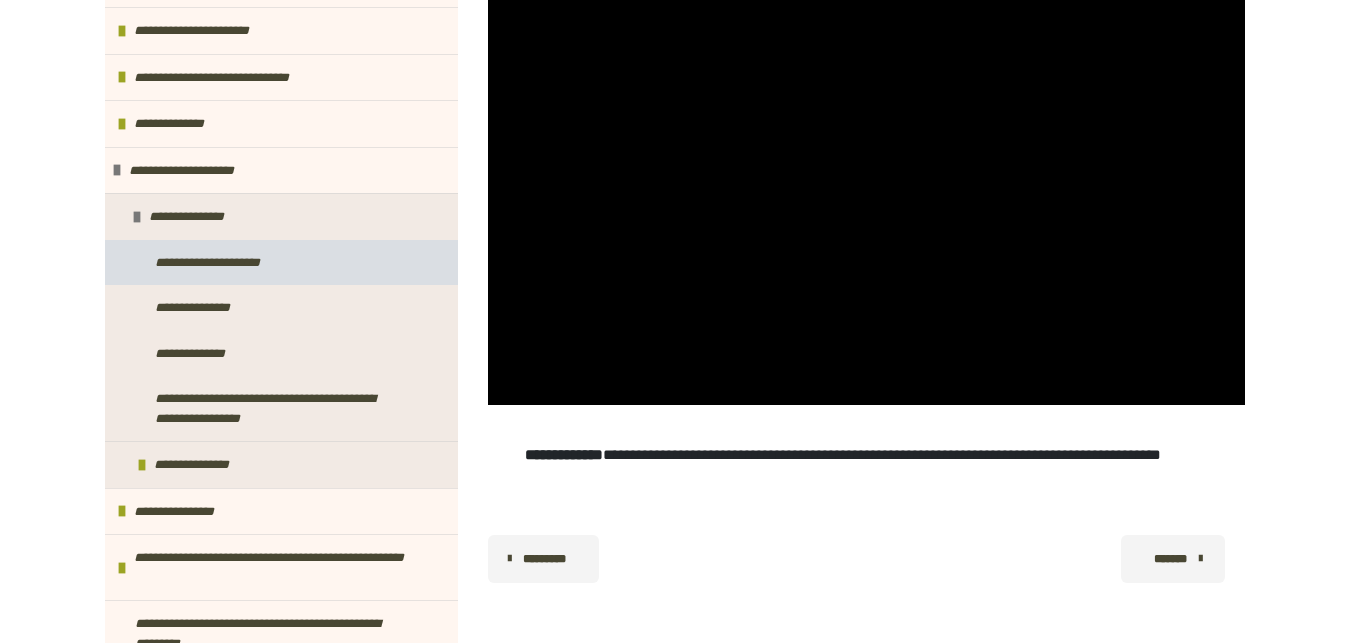 click on "**********" at bounding box center (222, 263) 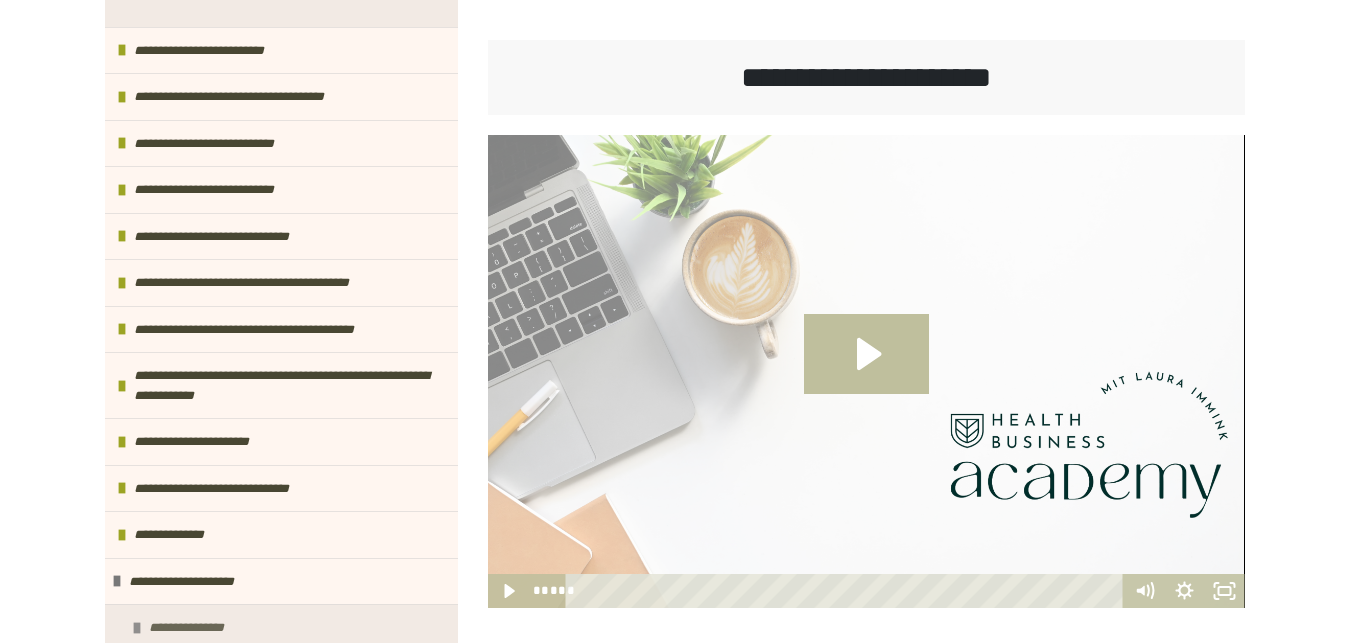 scroll, scrollTop: 494, scrollLeft: 0, axis: vertical 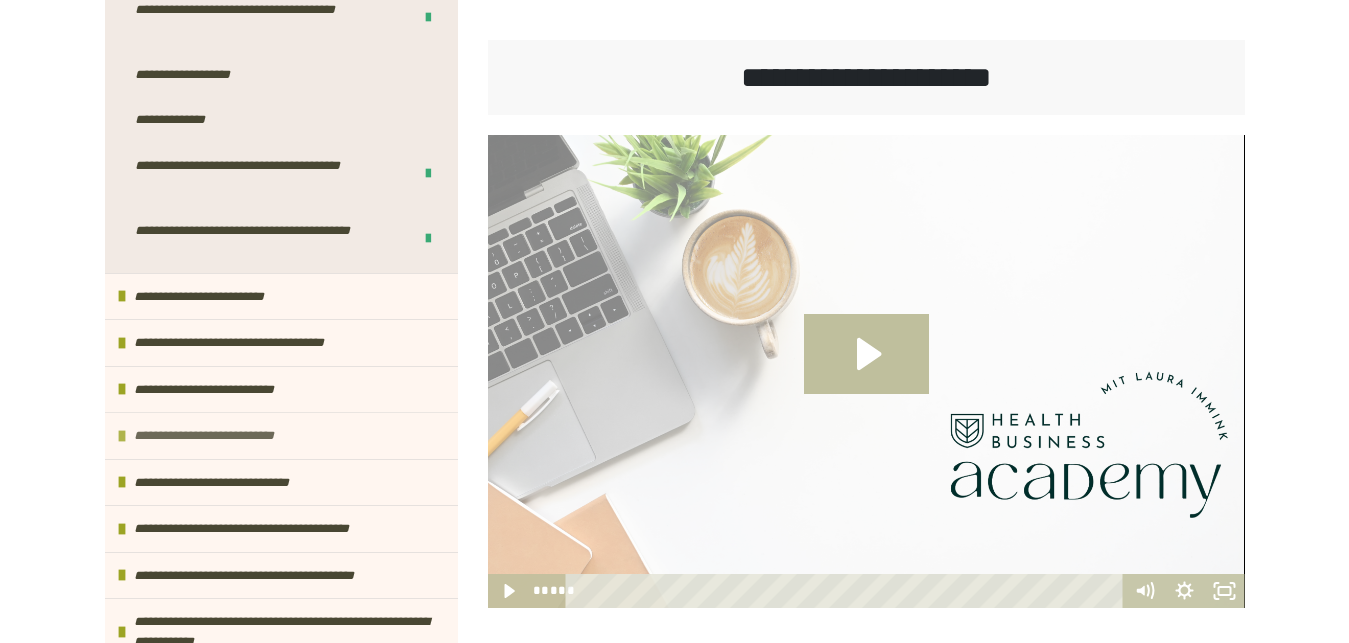 click on "**********" at bounding box center (221, 436) 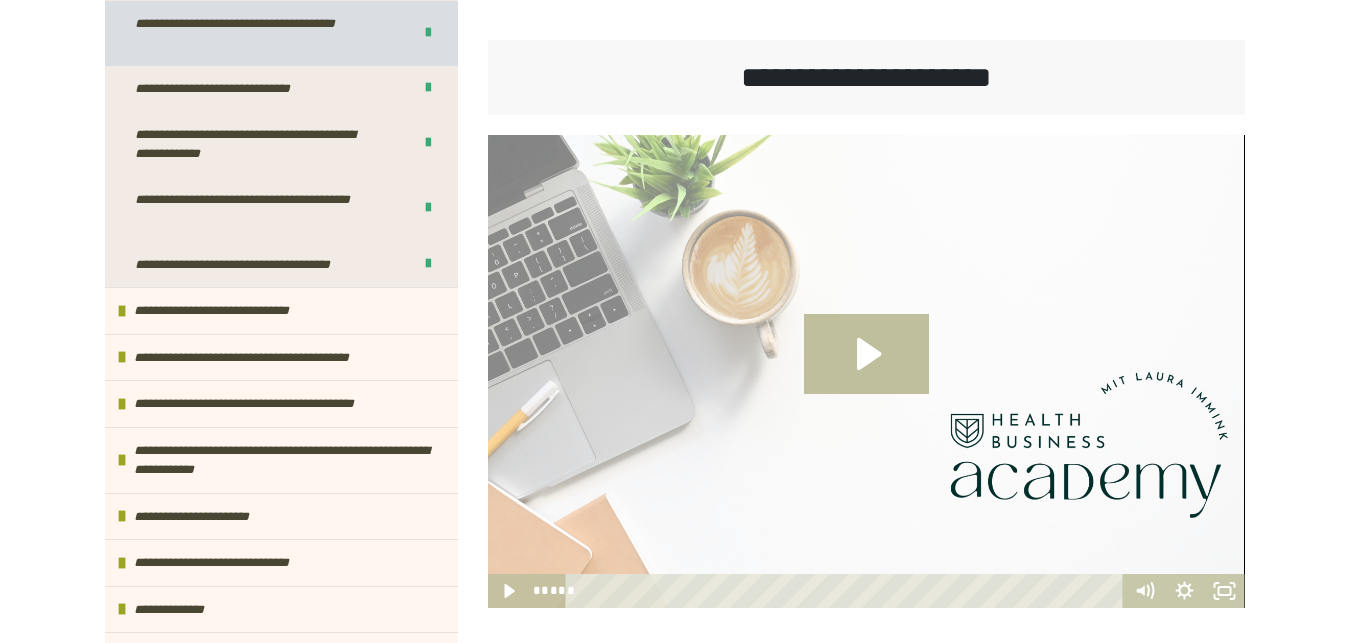 scroll, scrollTop: 757, scrollLeft: 0, axis: vertical 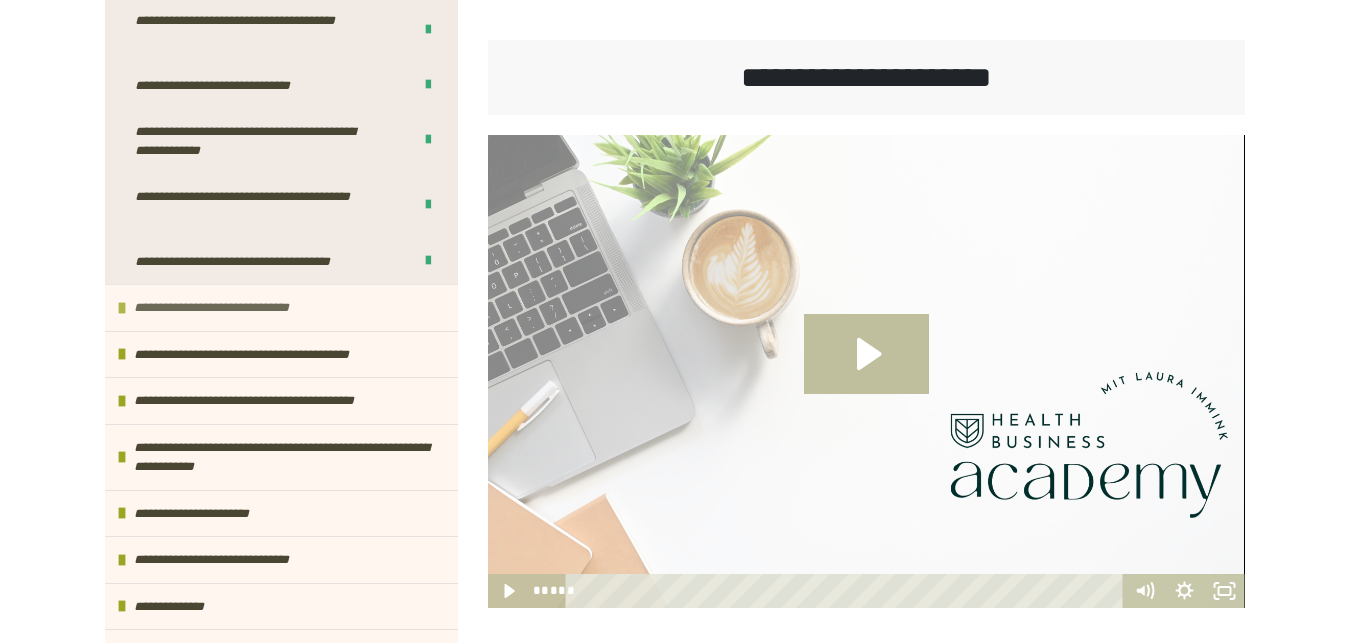 click on "**********" at bounding box center (281, 307) 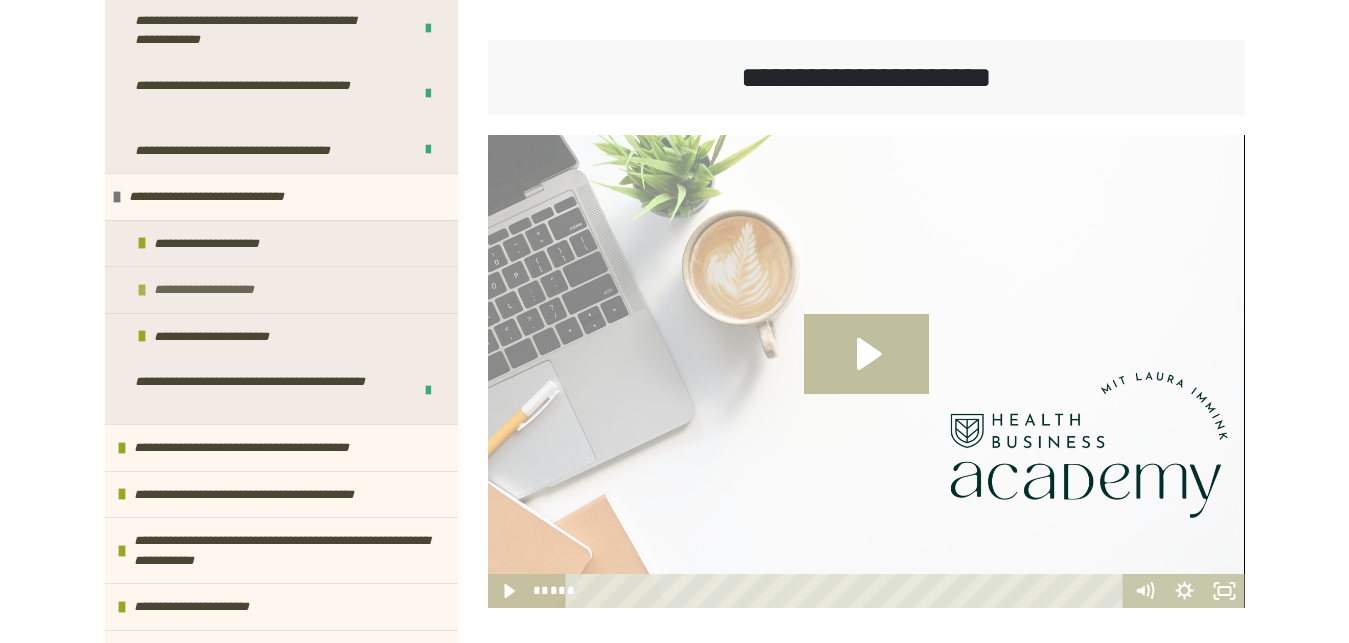 scroll, scrollTop: 873, scrollLeft: 0, axis: vertical 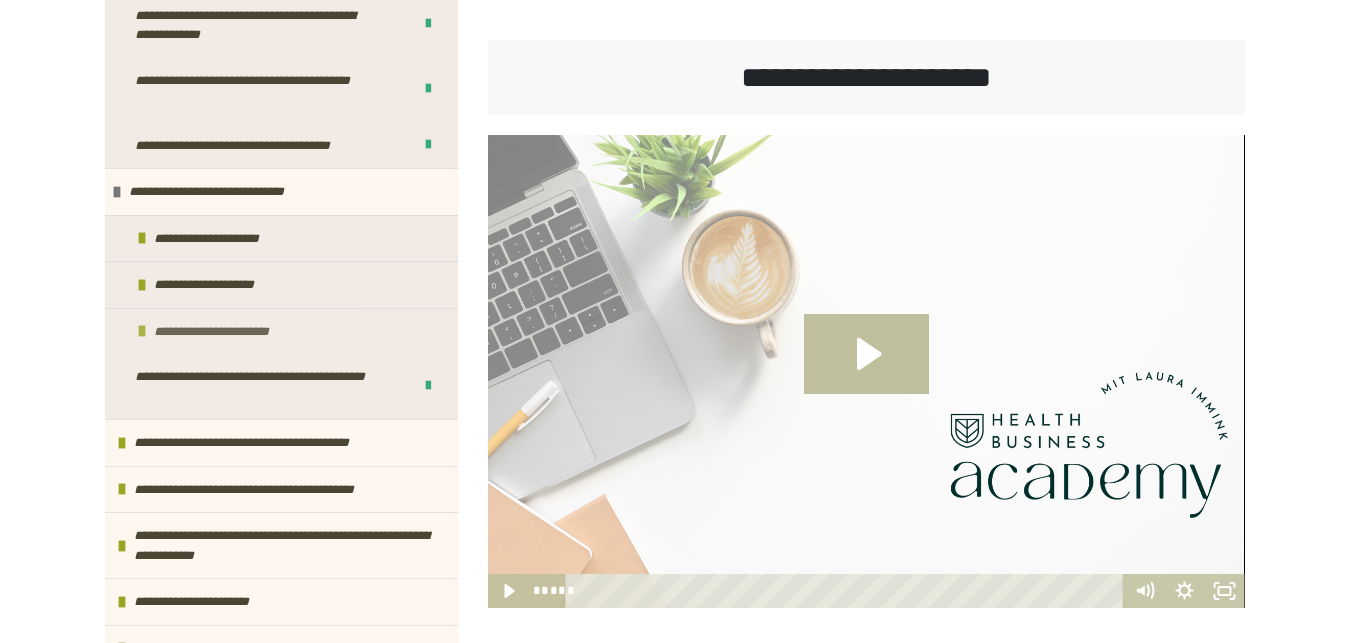 click on "**********" at bounding box center [281, 331] 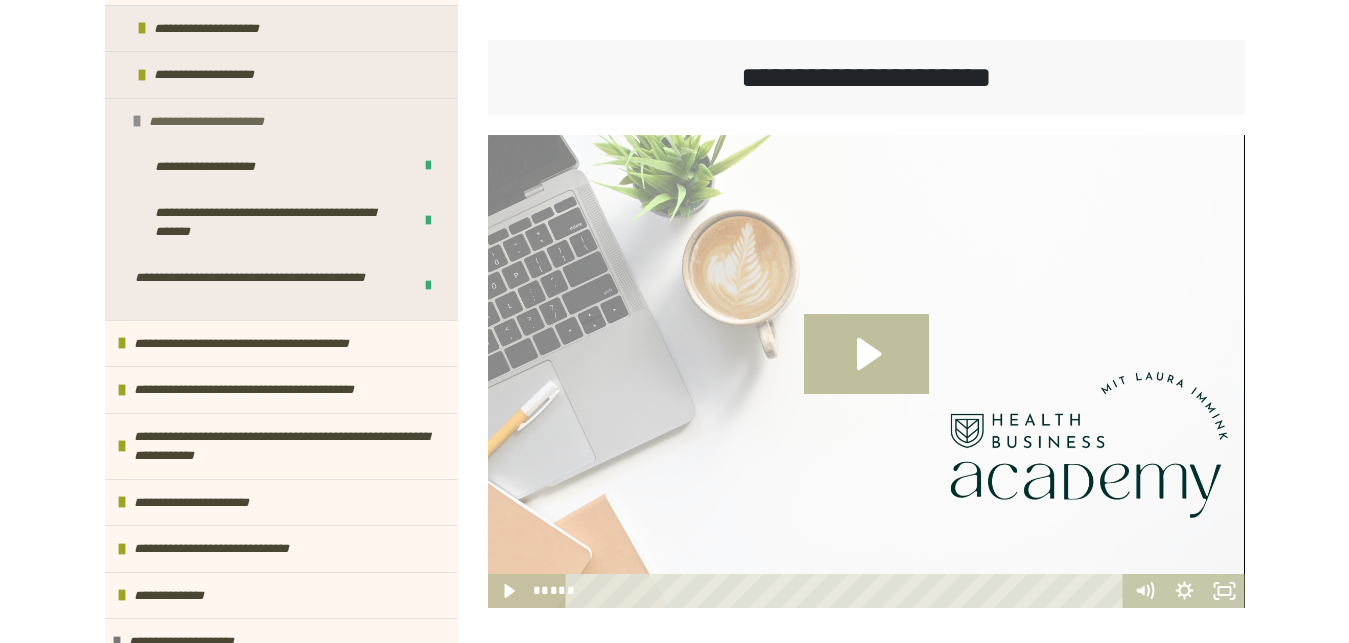 scroll, scrollTop: 1088, scrollLeft: 0, axis: vertical 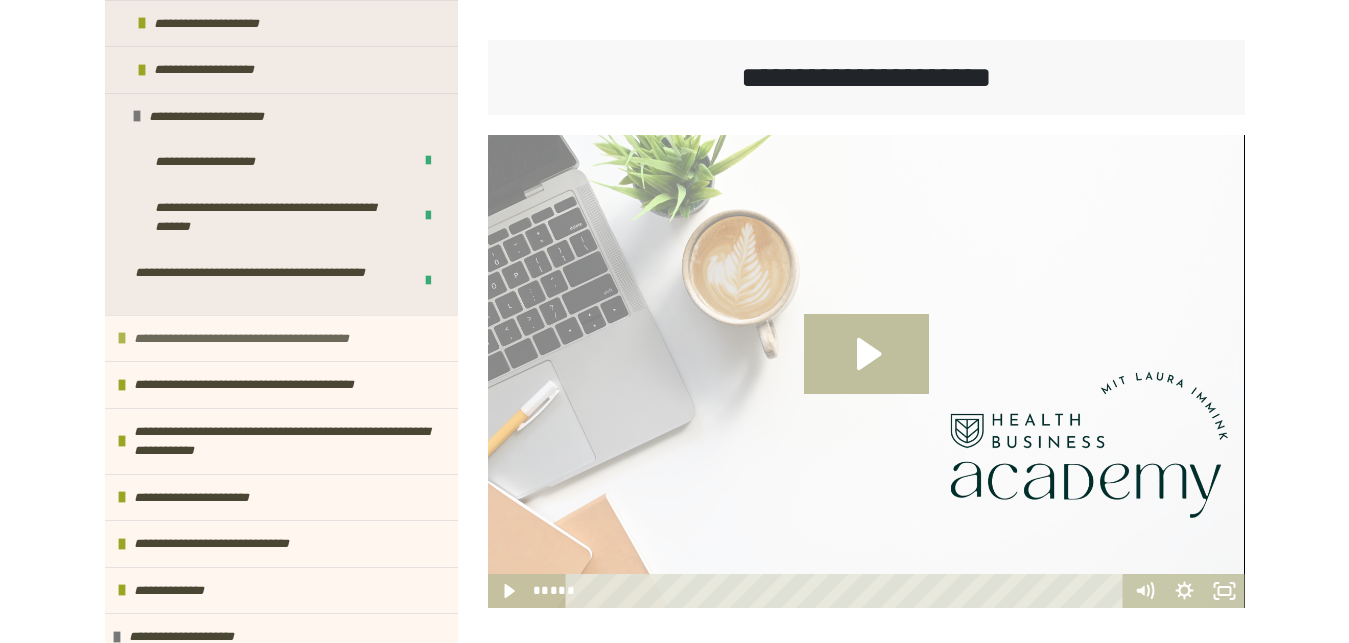 click on "**********" at bounding box center (279, 339) 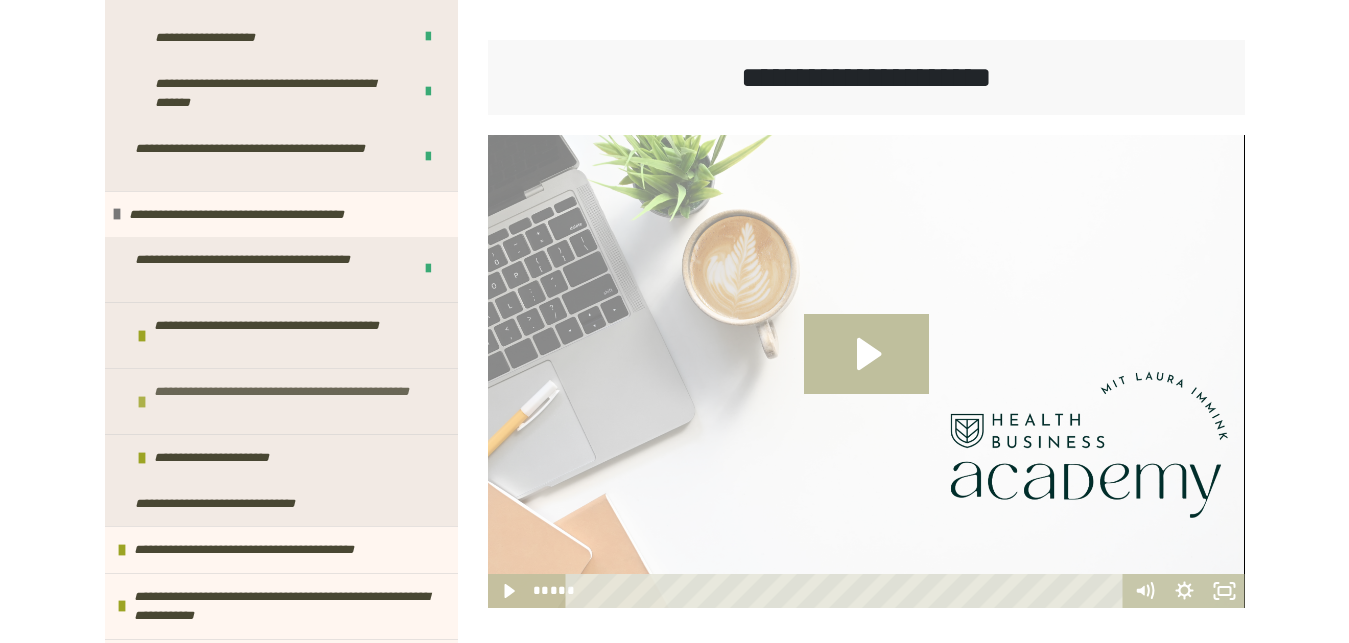 scroll, scrollTop: 1225, scrollLeft: 0, axis: vertical 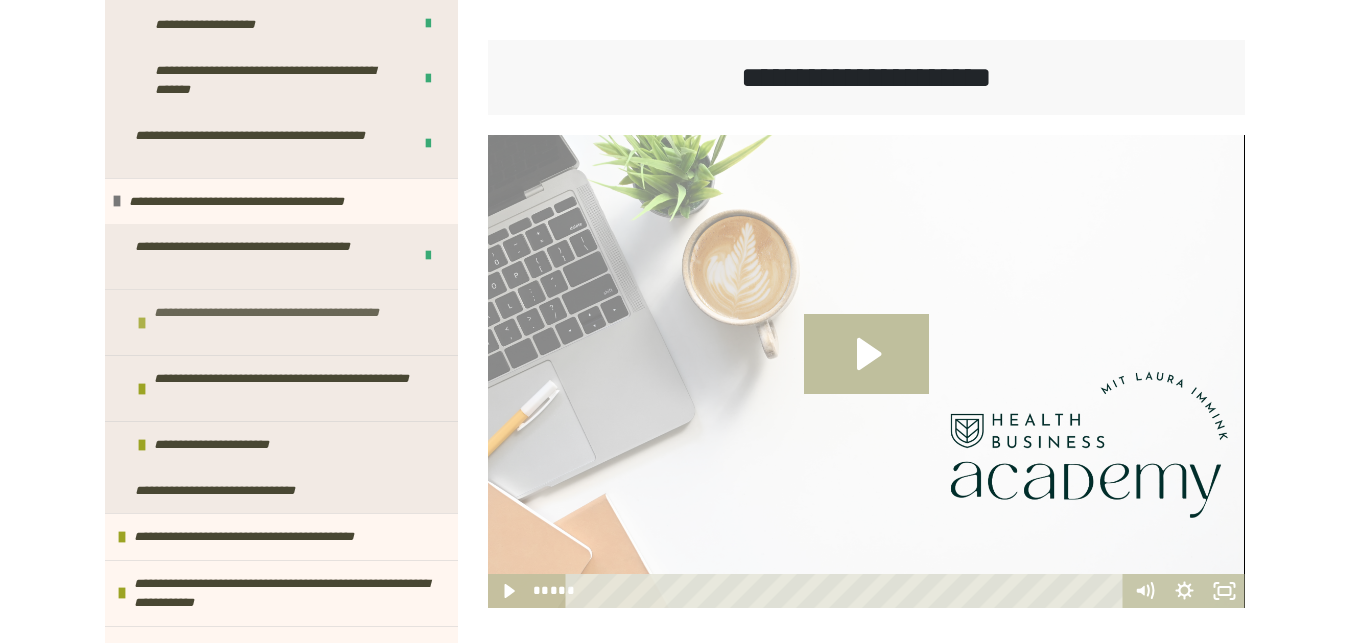 click on "**********" at bounding box center [292, 322] 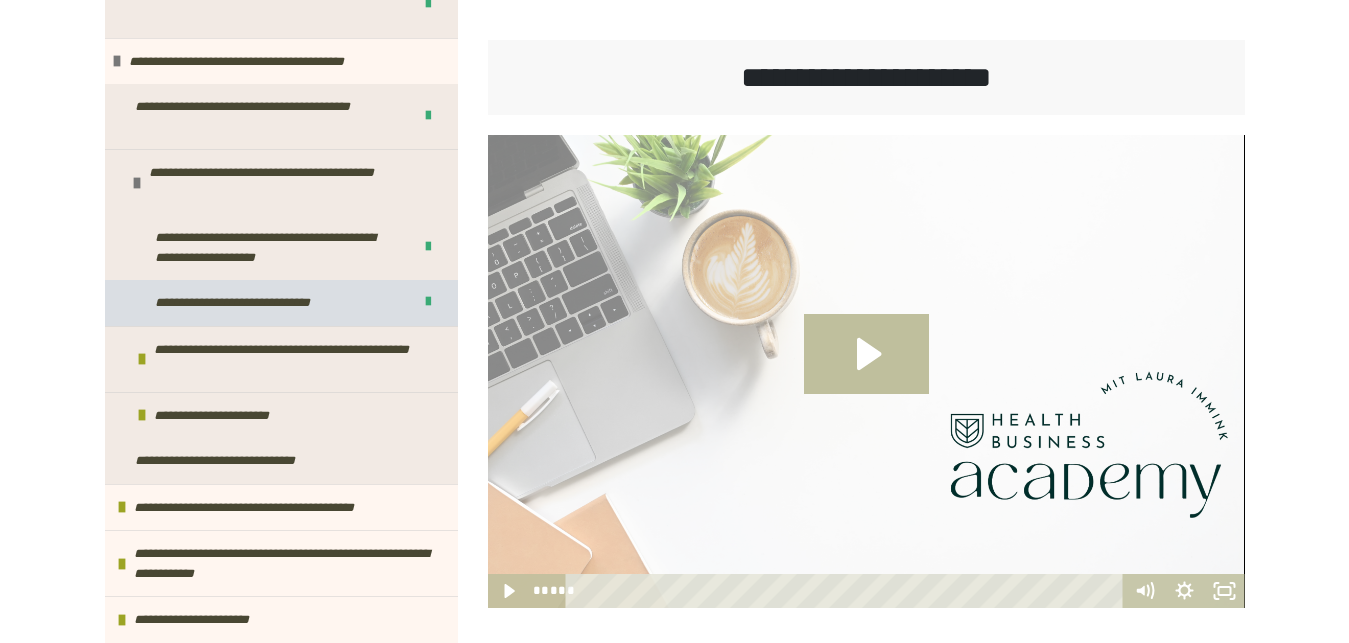 scroll, scrollTop: 1370, scrollLeft: 0, axis: vertical 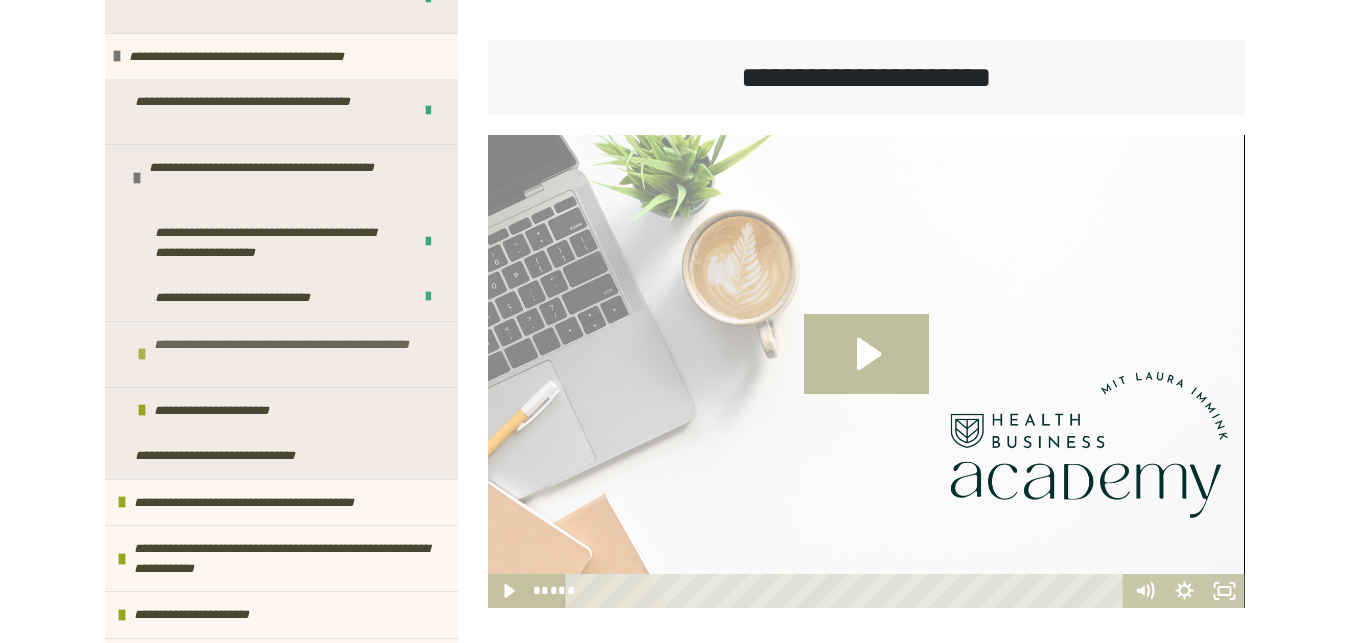 click on "**********" at bounding box center [281, 354] 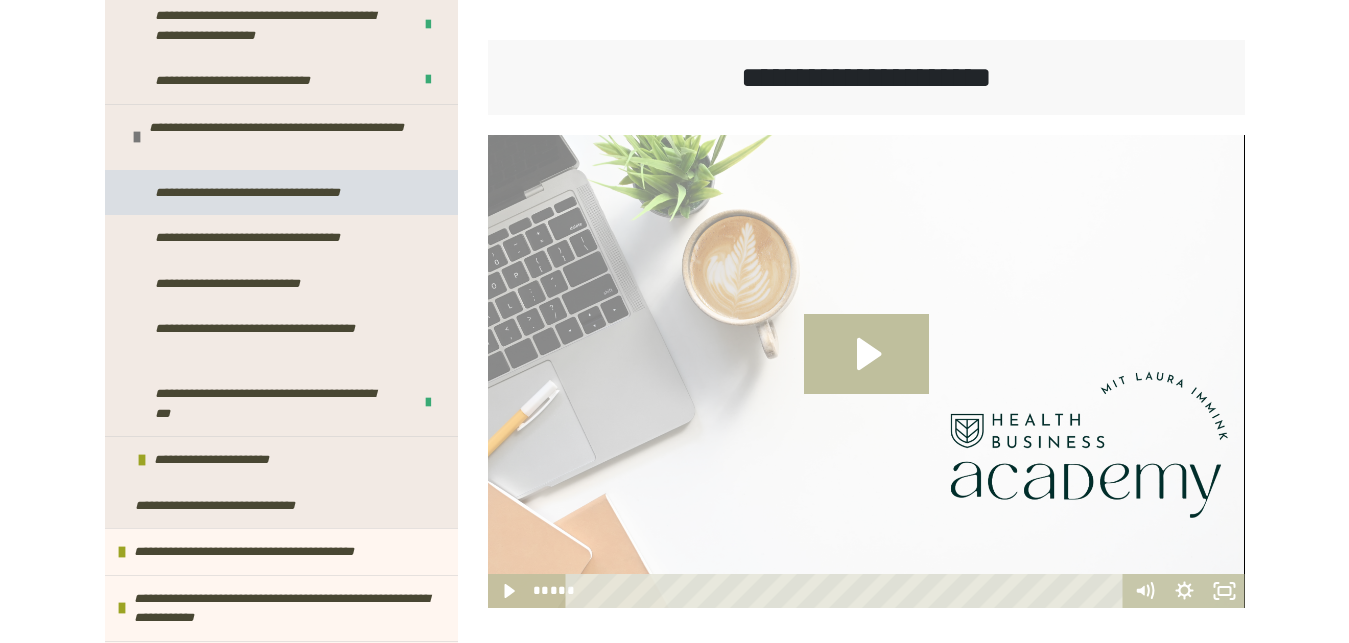 scroll, scrollTop: 1437, scrollLeft: 0, axis: vertical 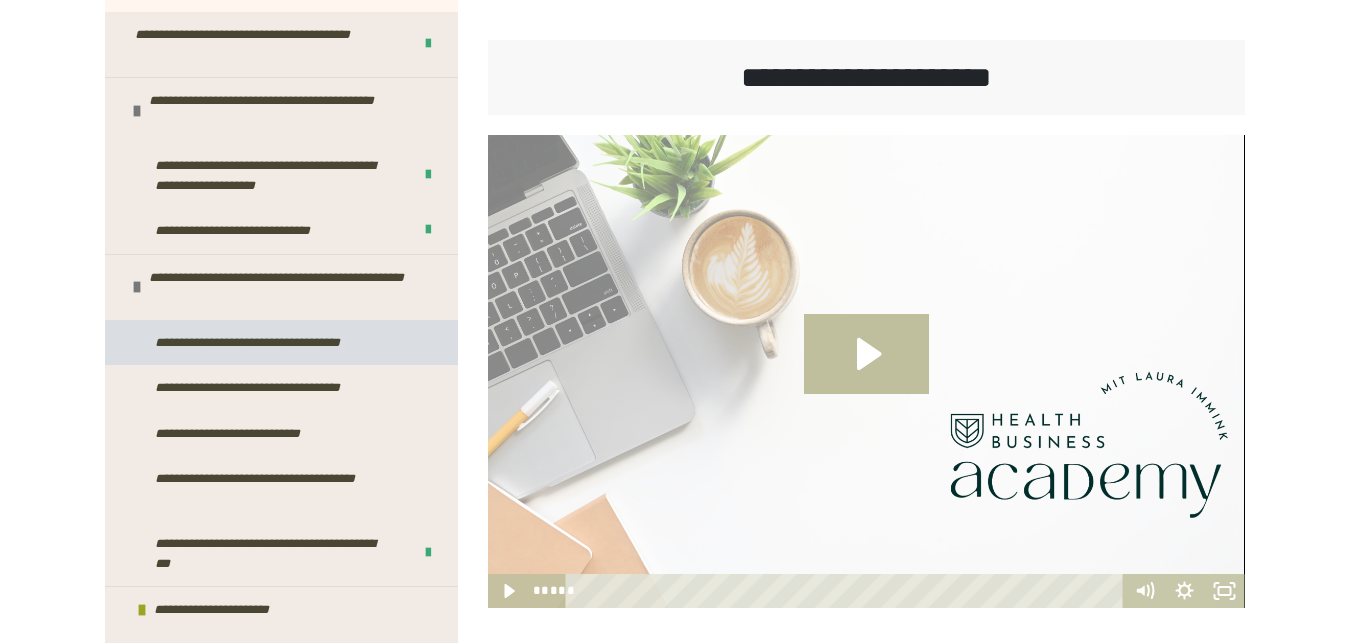click on "**********" at bounding box center [269, 343] 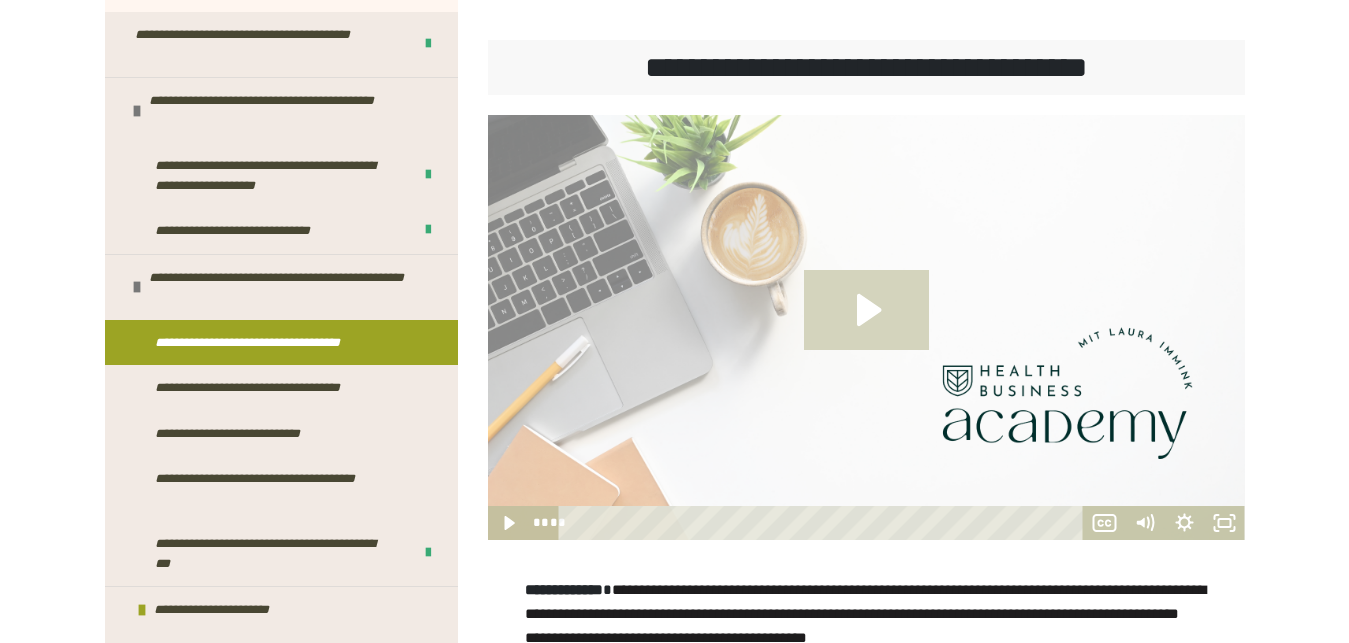 click 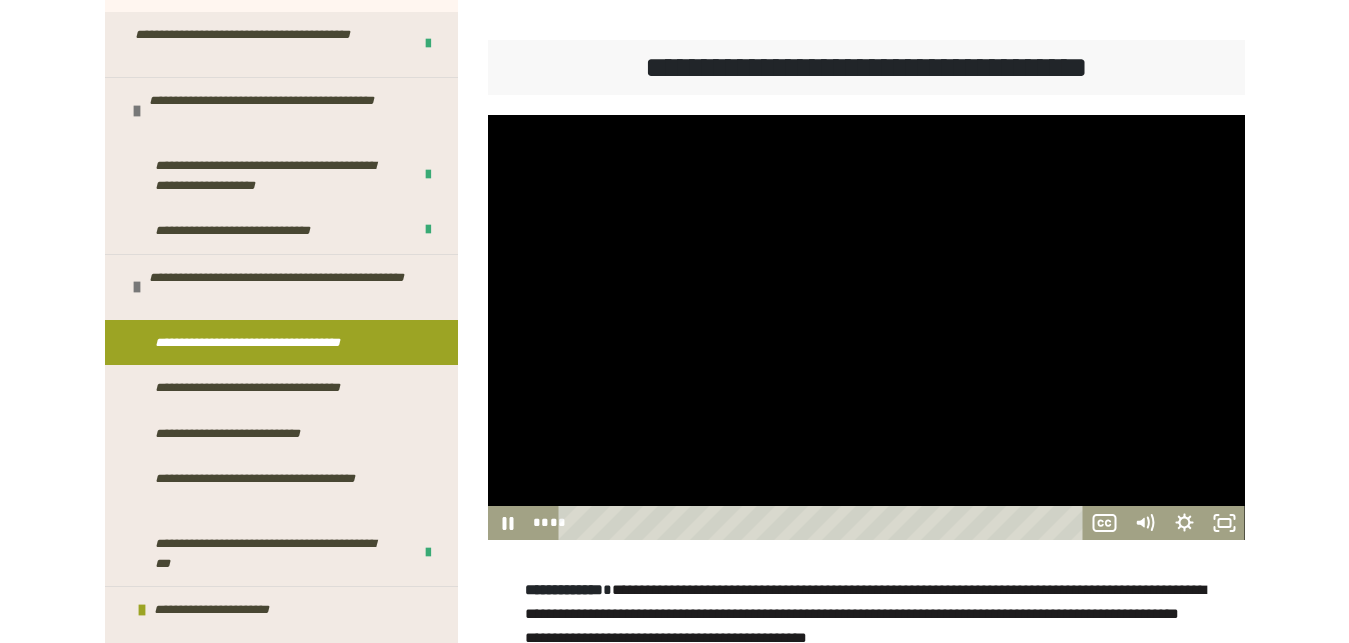 click at bounding box center (866, 328) 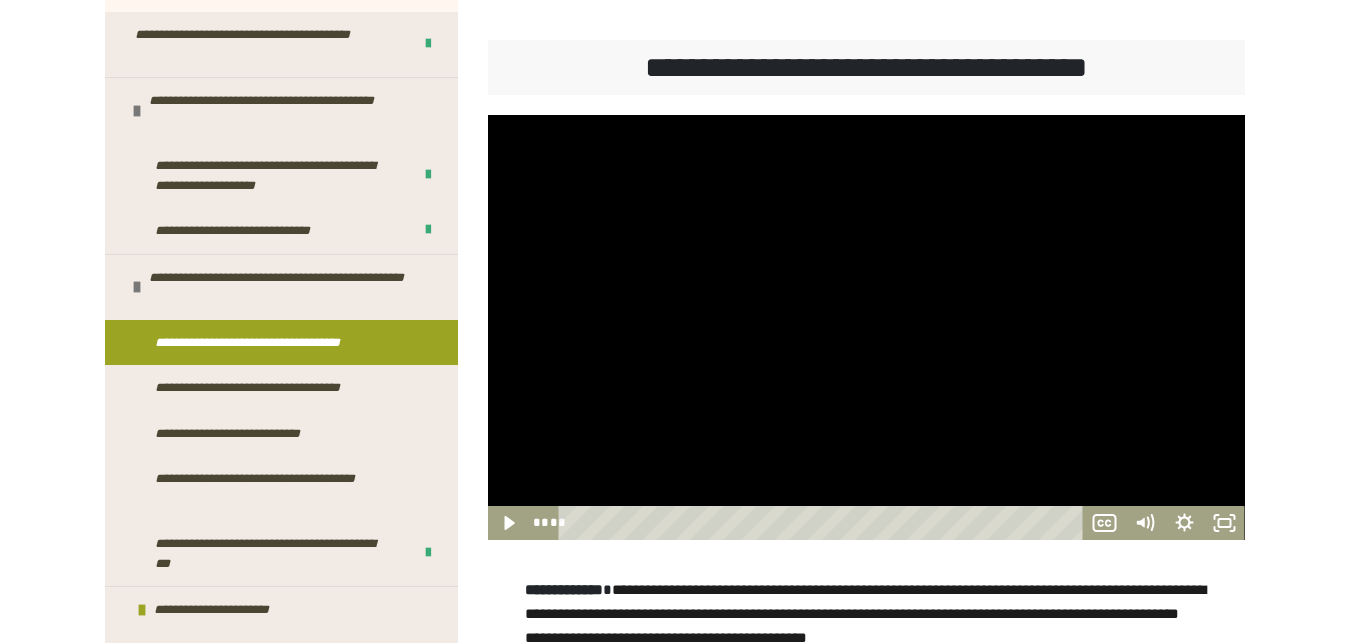 type 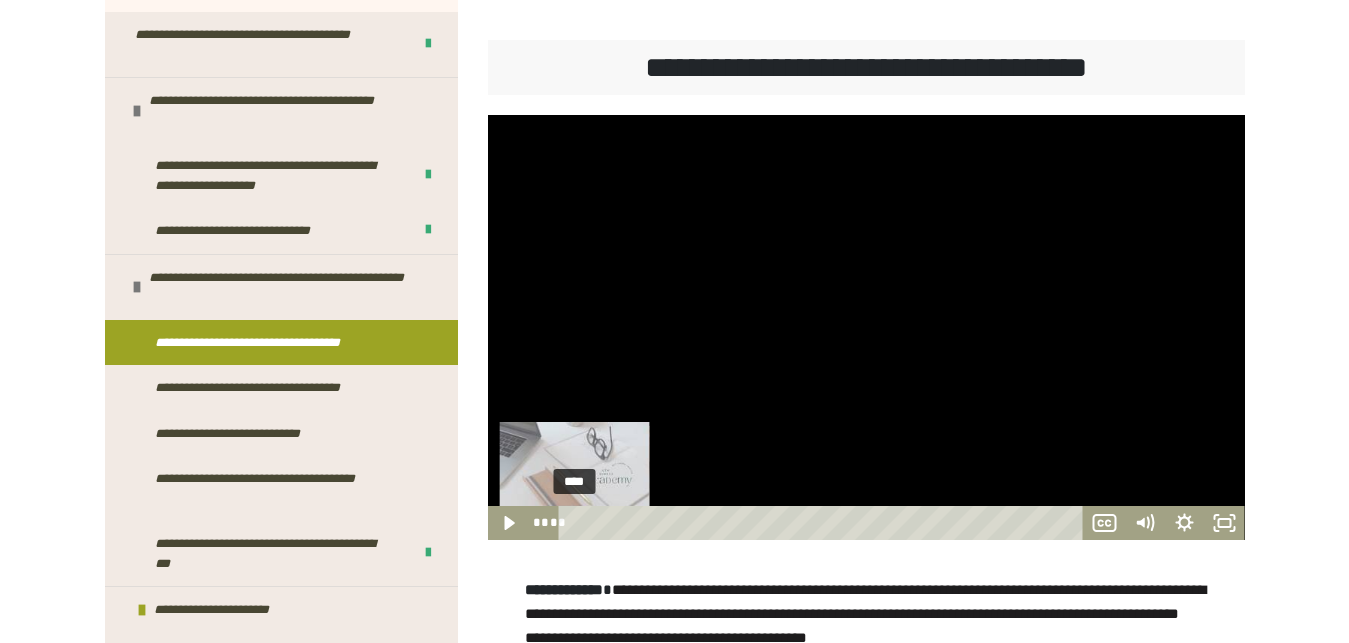 click on "**** ****" at bounding box center (806, 523) 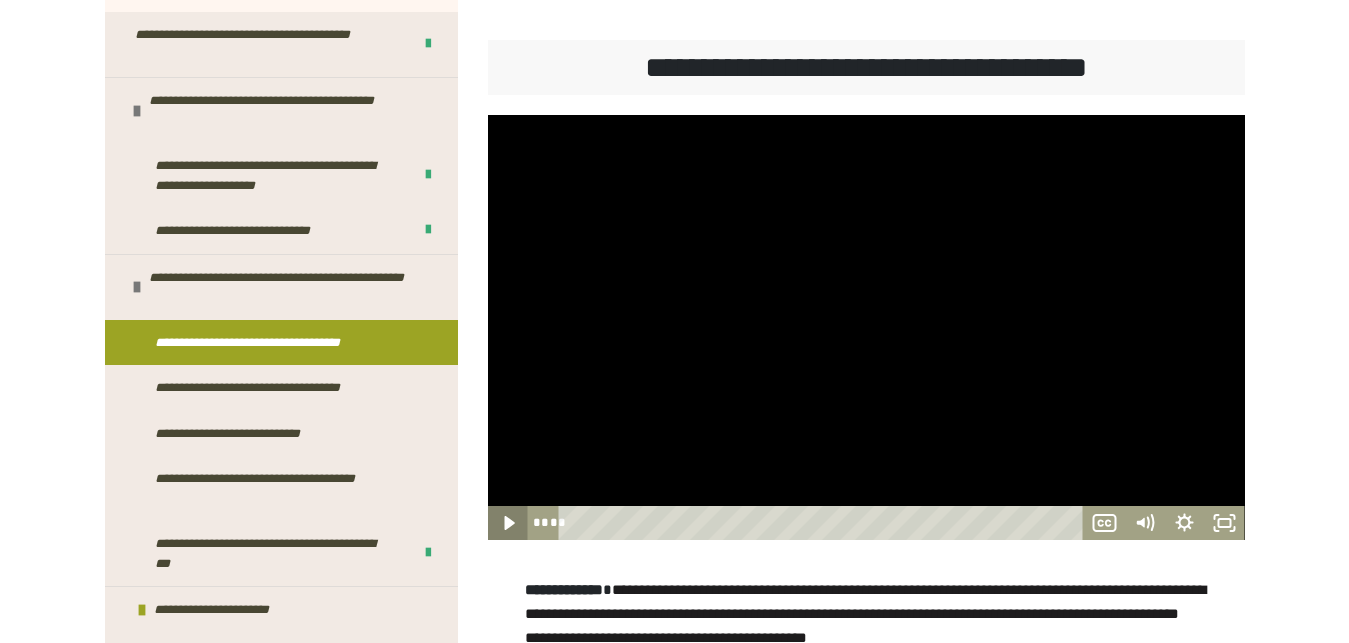 click 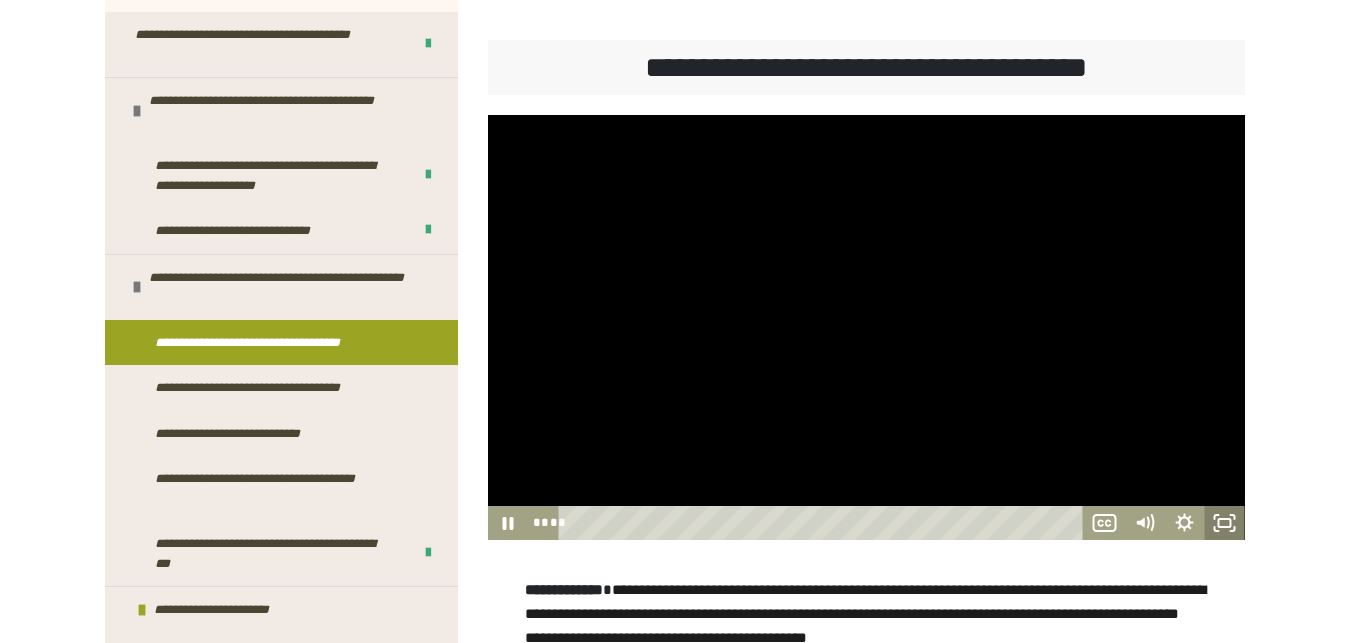 click 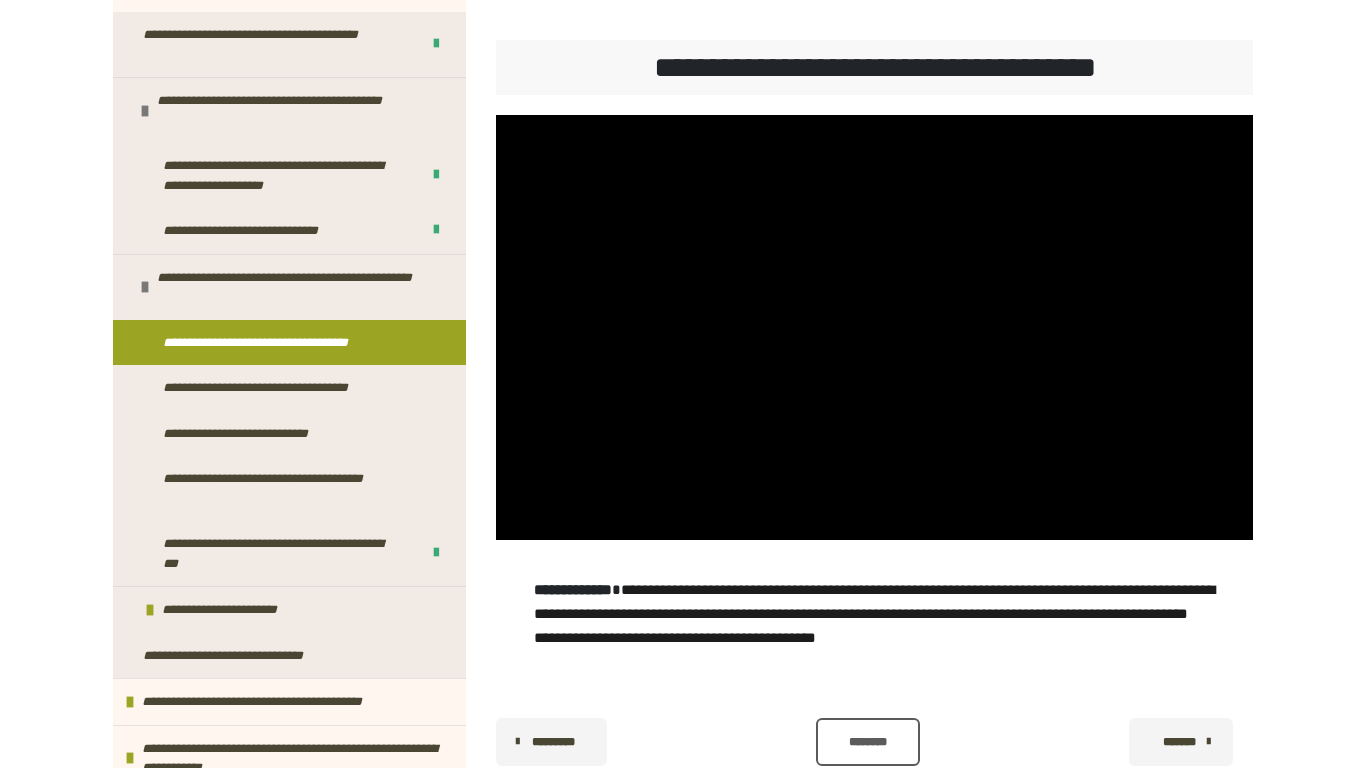 type 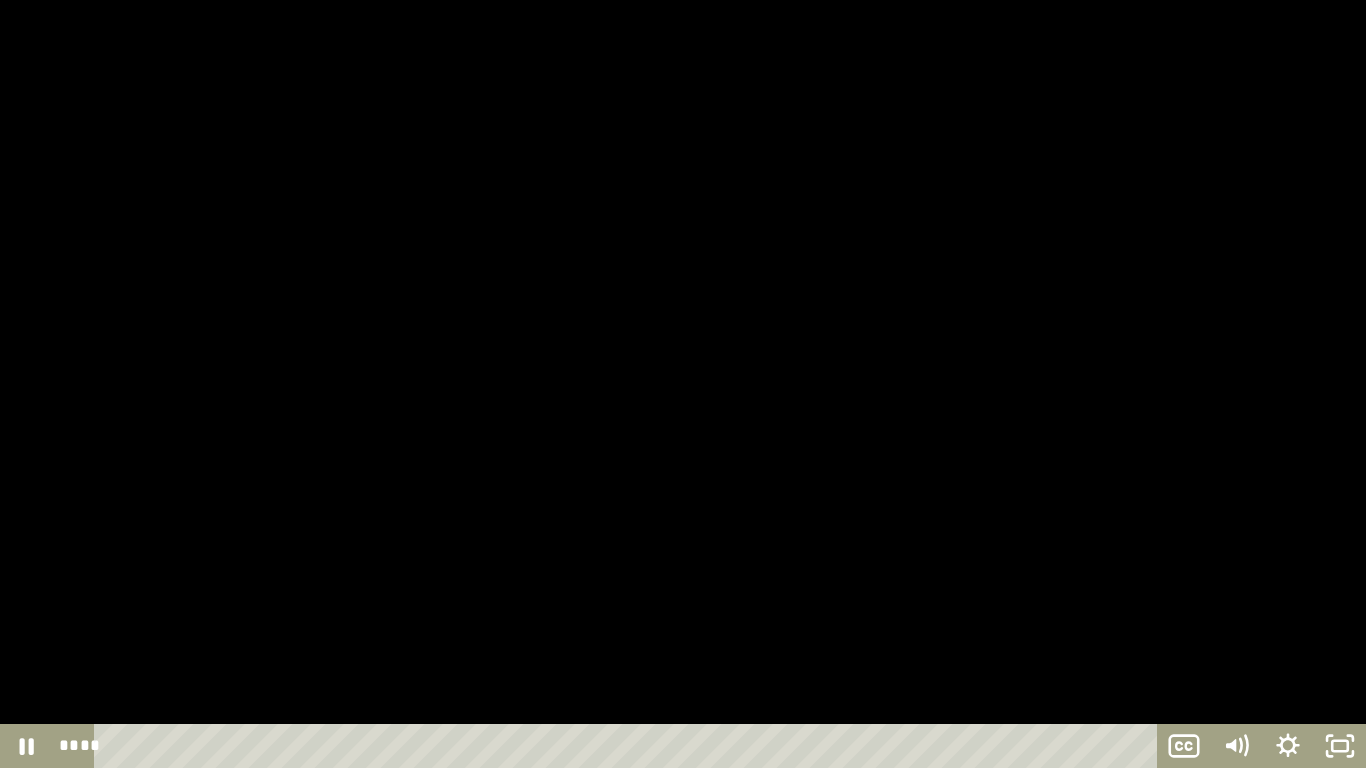 click at bounding box center (683, 384) 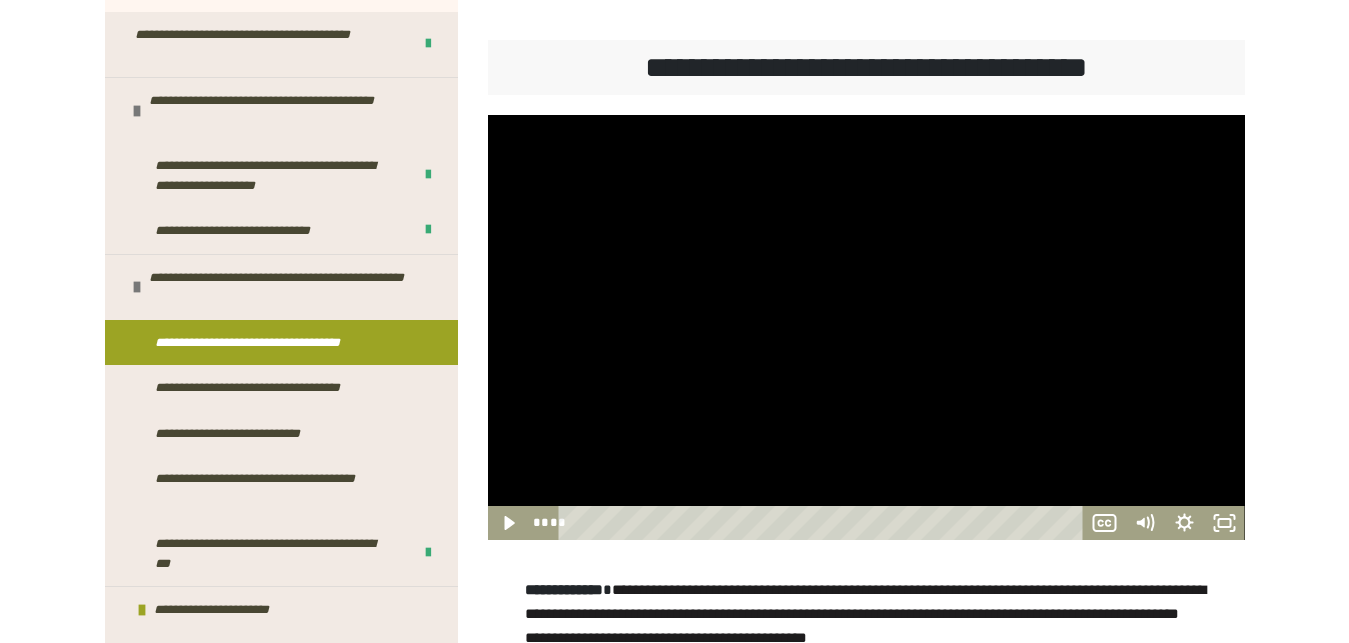 click at bounding box center [866, 328] 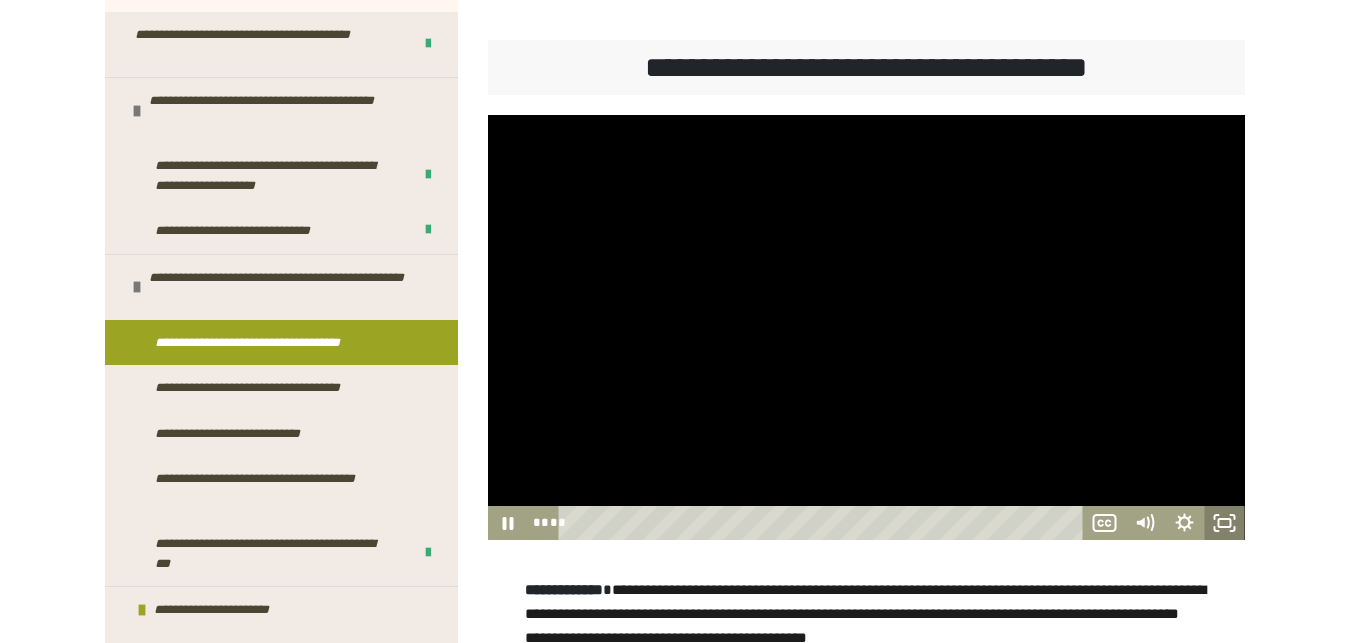 click 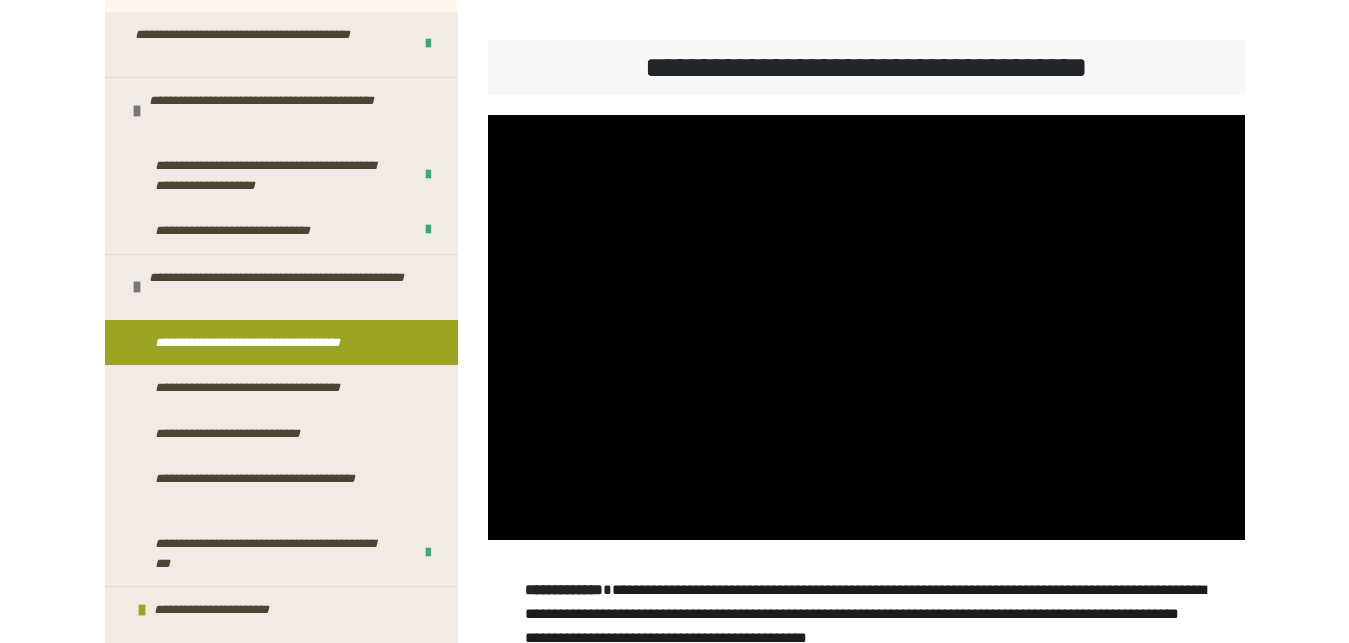 scroll, scrollTop: 444, scrollLeft: 0, axis: vertical 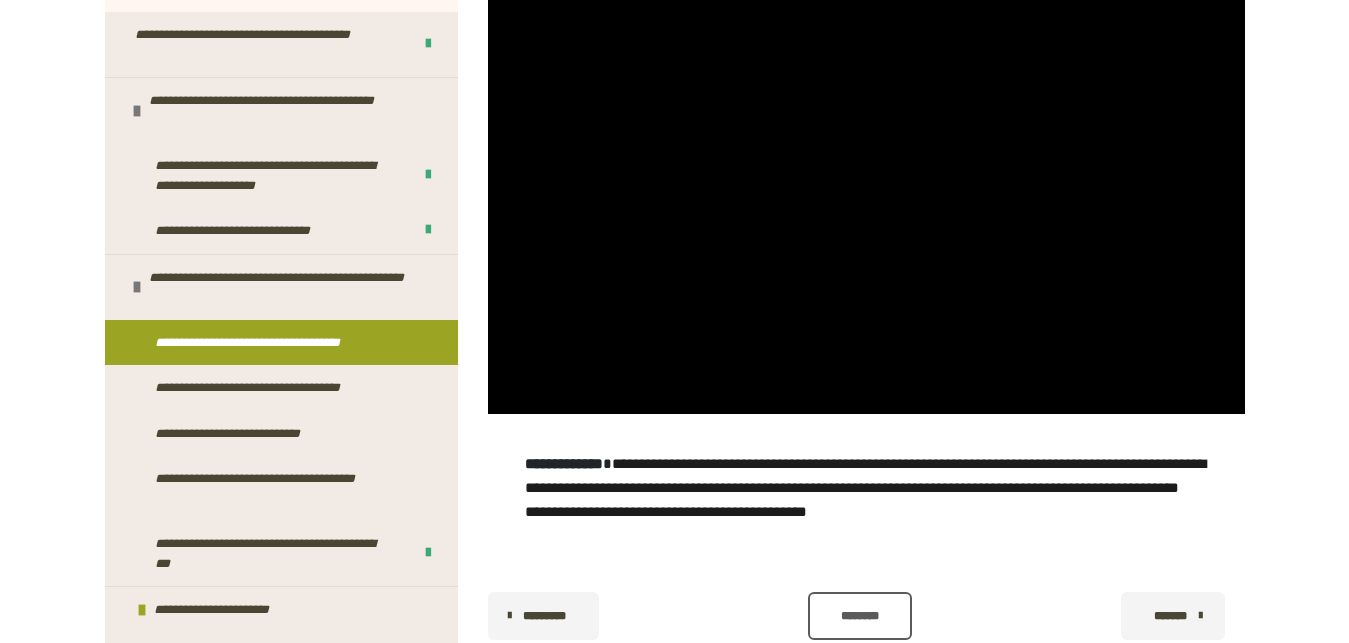 click on "********" at bounding box center [860, 616] 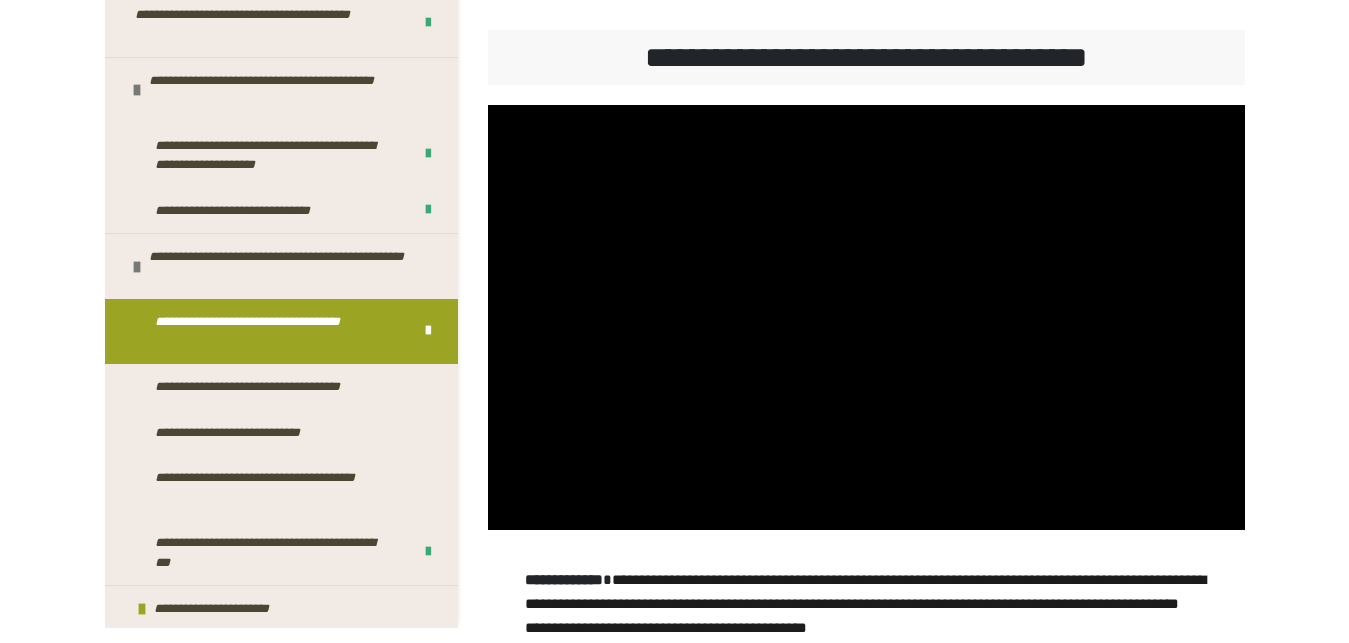 scroll, scrollTop: 300, scrollLeft: 0, axis: vertical 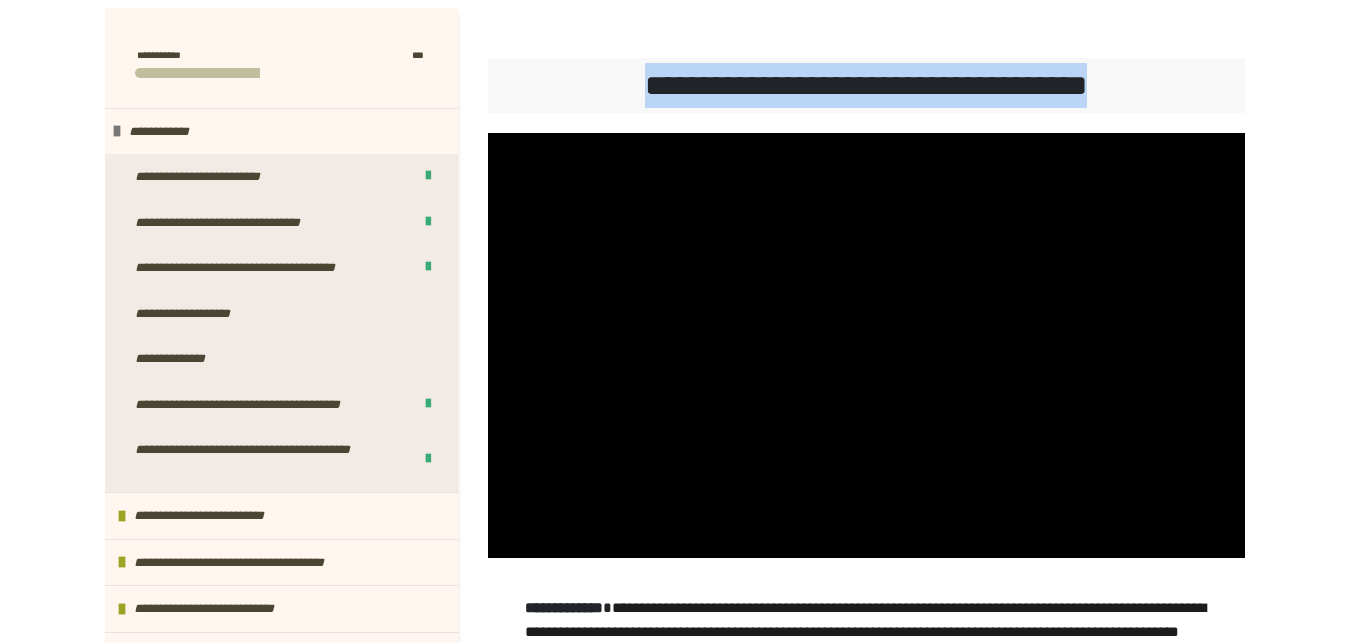 drag, startPoint x: 1133, startPoint y: 85, endPoint x: 603, endPoint y: 64, distance: 530.4159 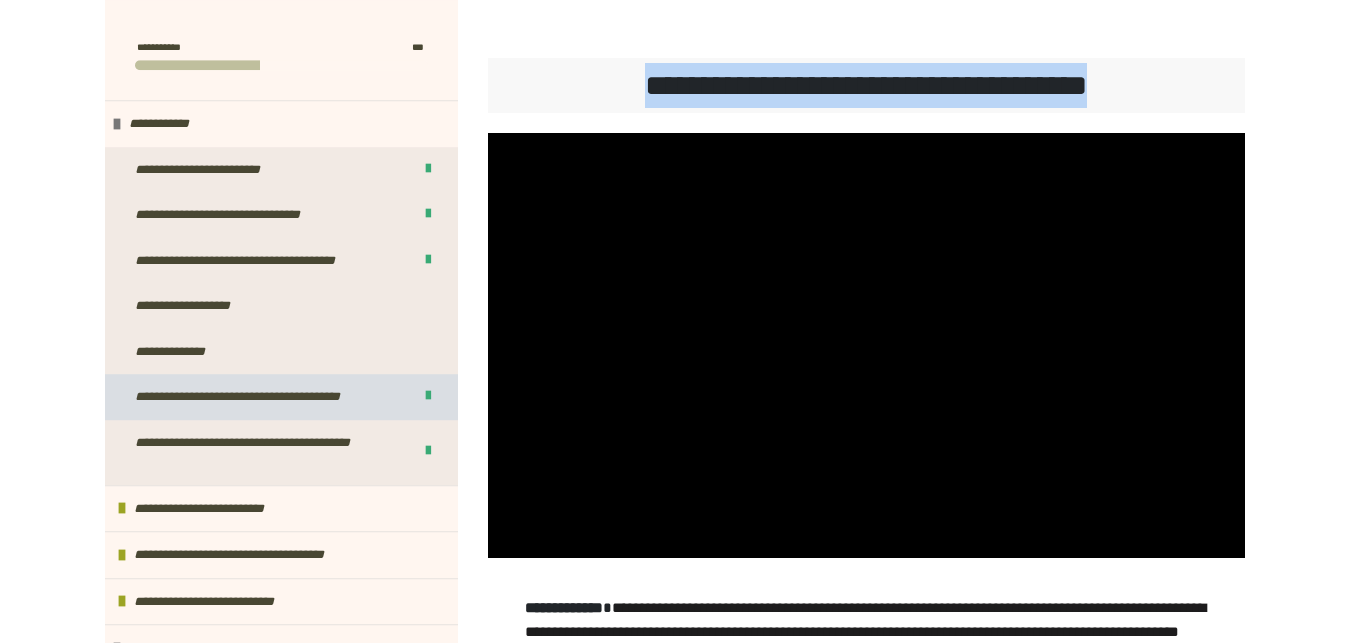 scroll, scrollTop: 501, scrollLeft: 0, axis: vertical 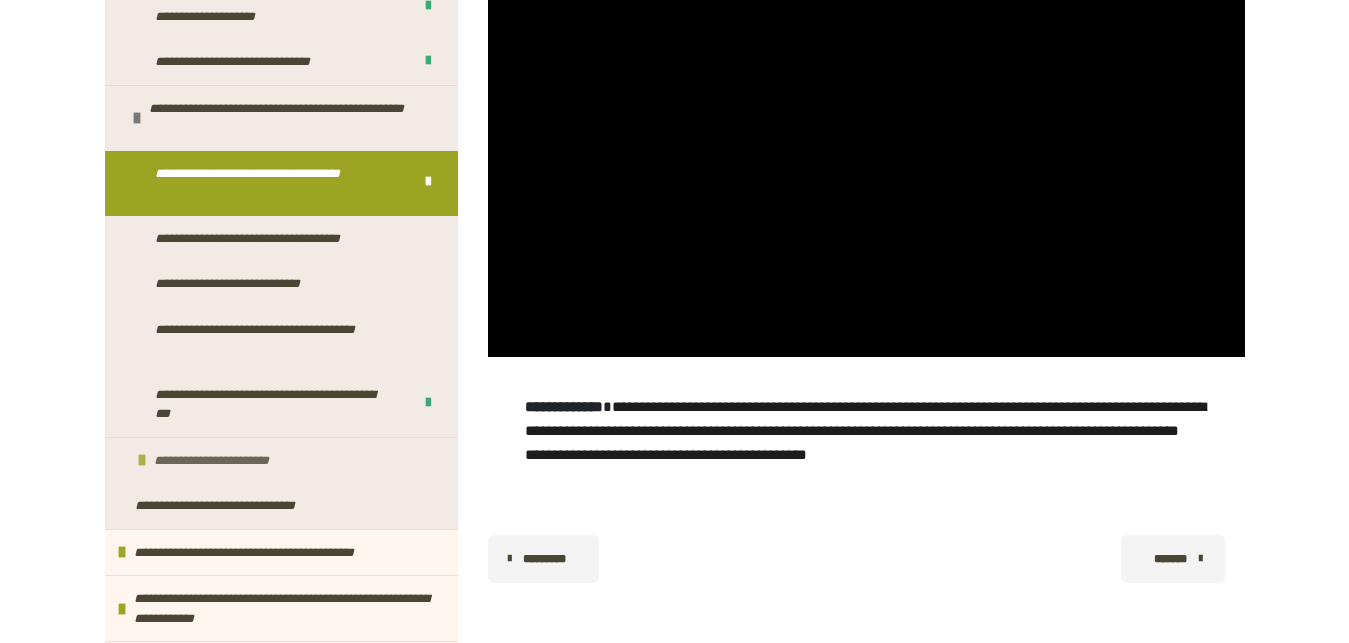 click on "**********" at bounding box center [233, 461] 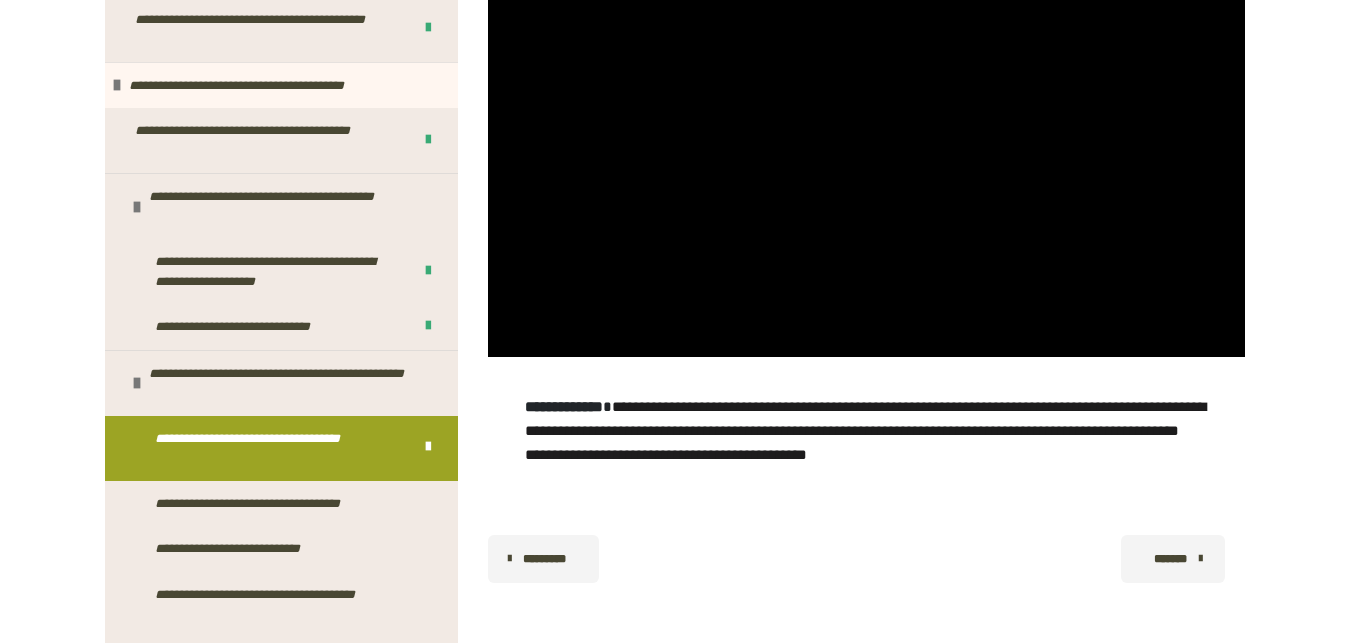 scroll, scrollTop: 1339, scrollLeft: 0, axis: vertical 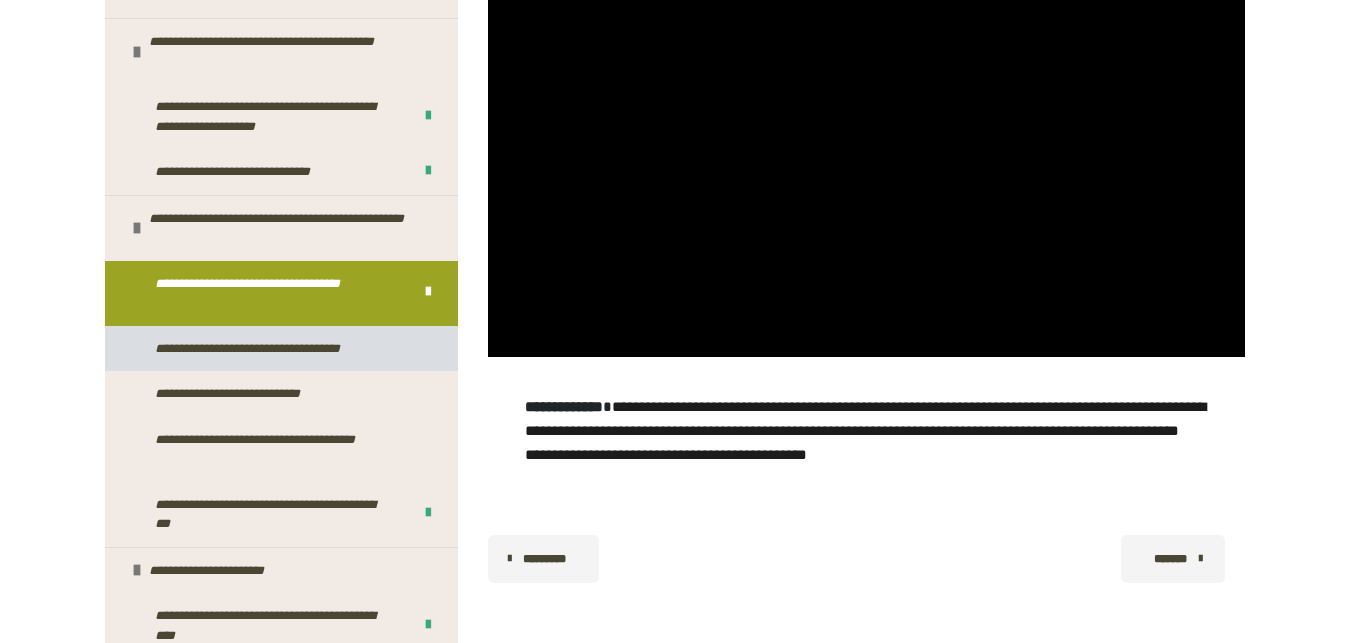 click on "**********" at bounding box center (271, 349) 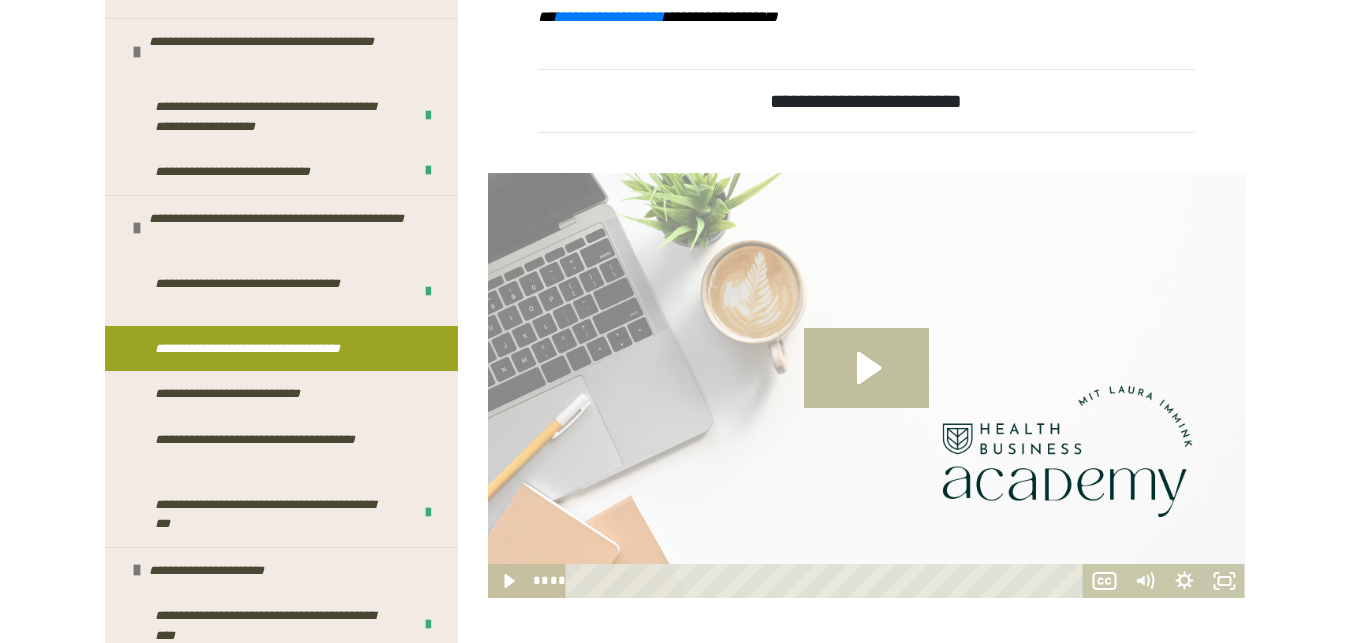 scroll, scrollTop: 547, scrollLeft: 0, axis: vertical 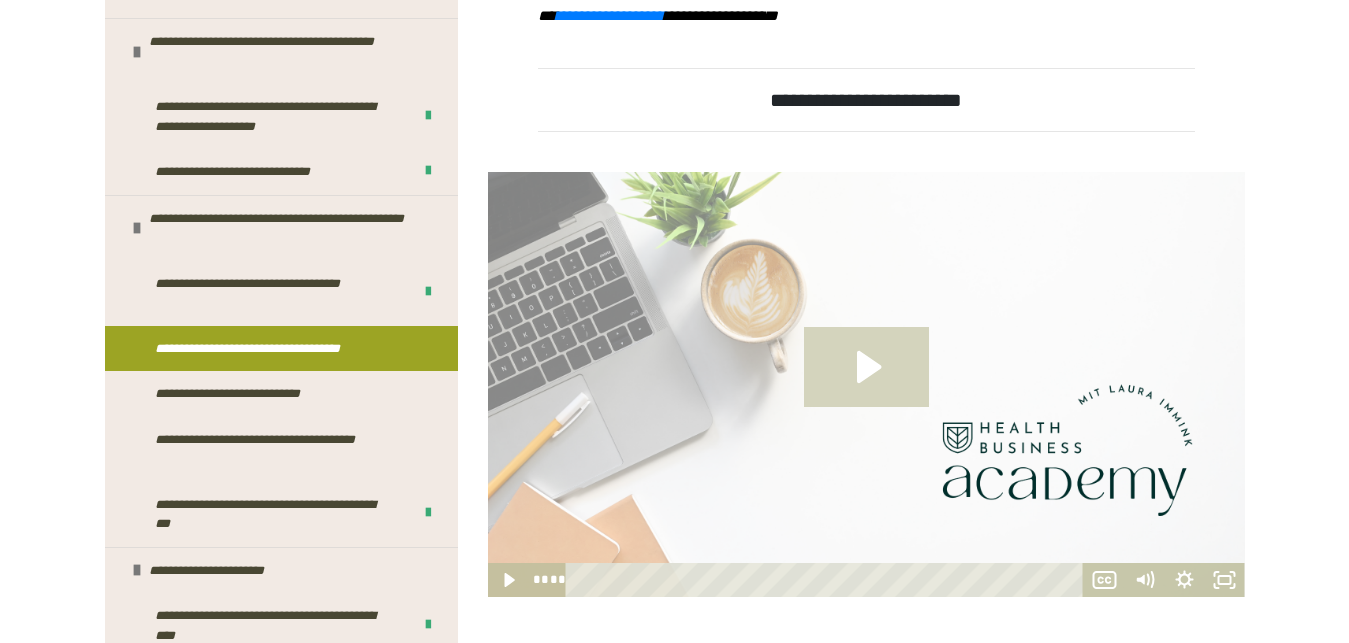 click 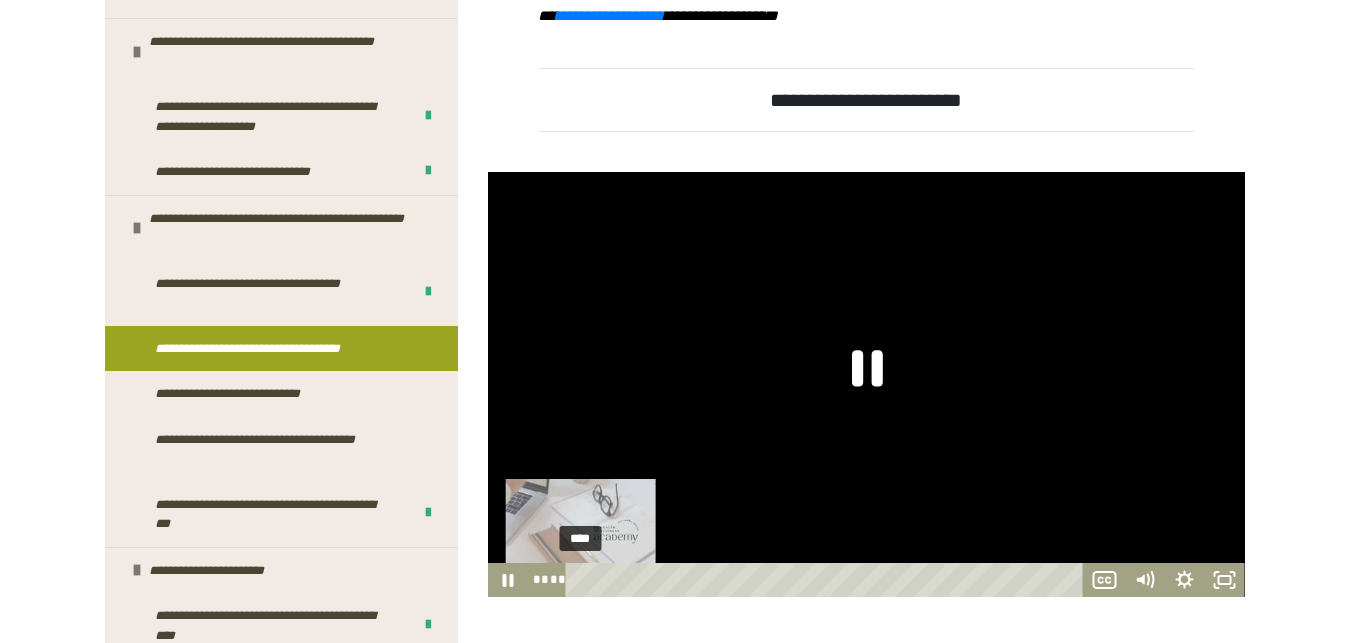 click on "****" at bounding box center (827, 580) 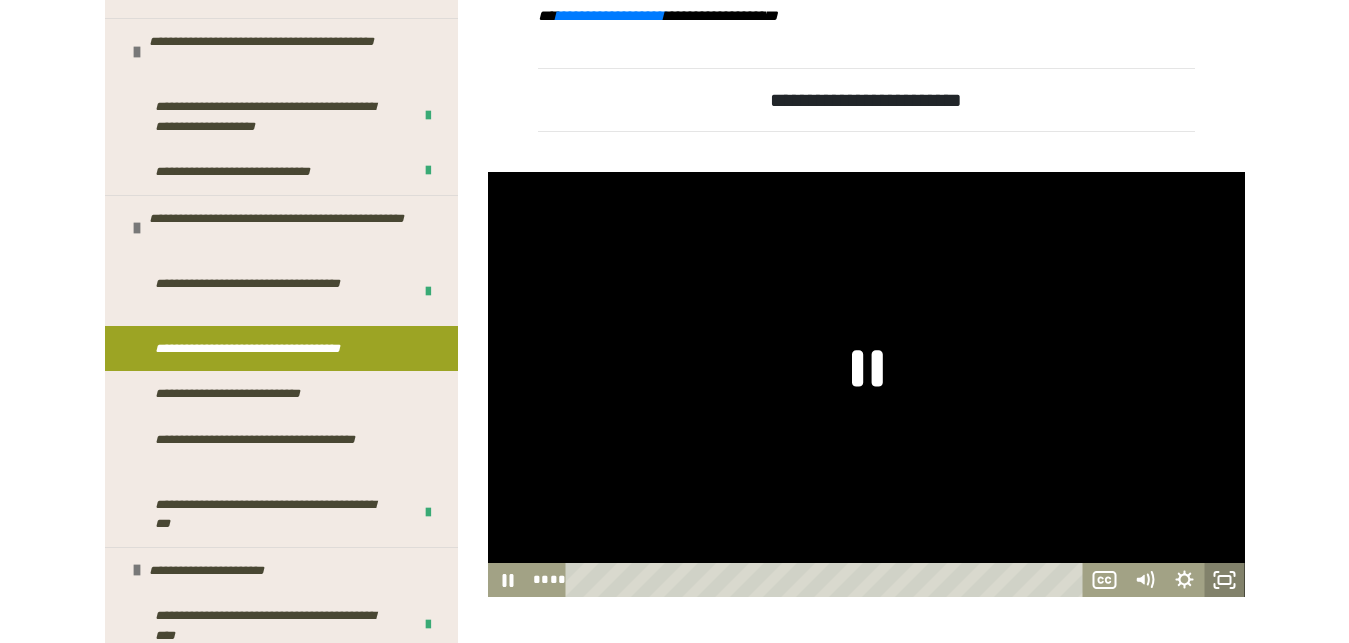 click 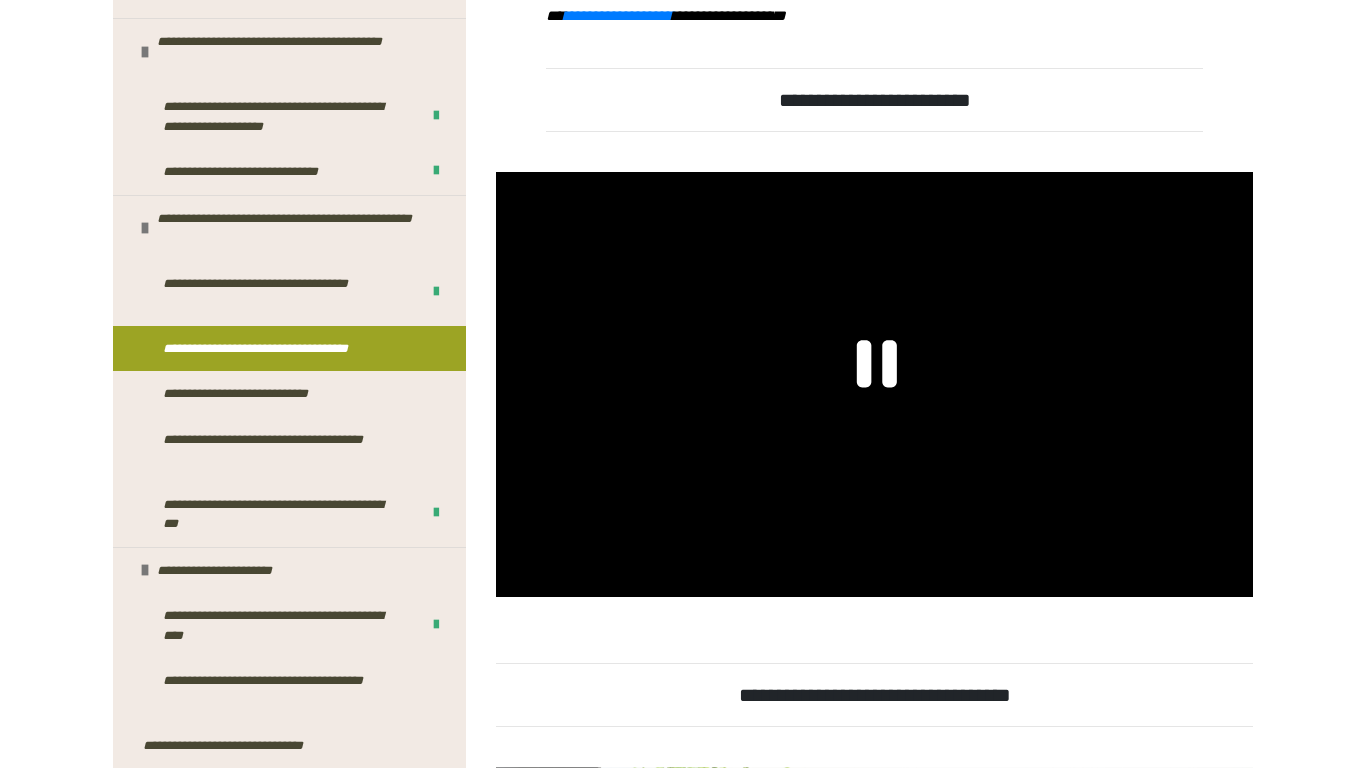type 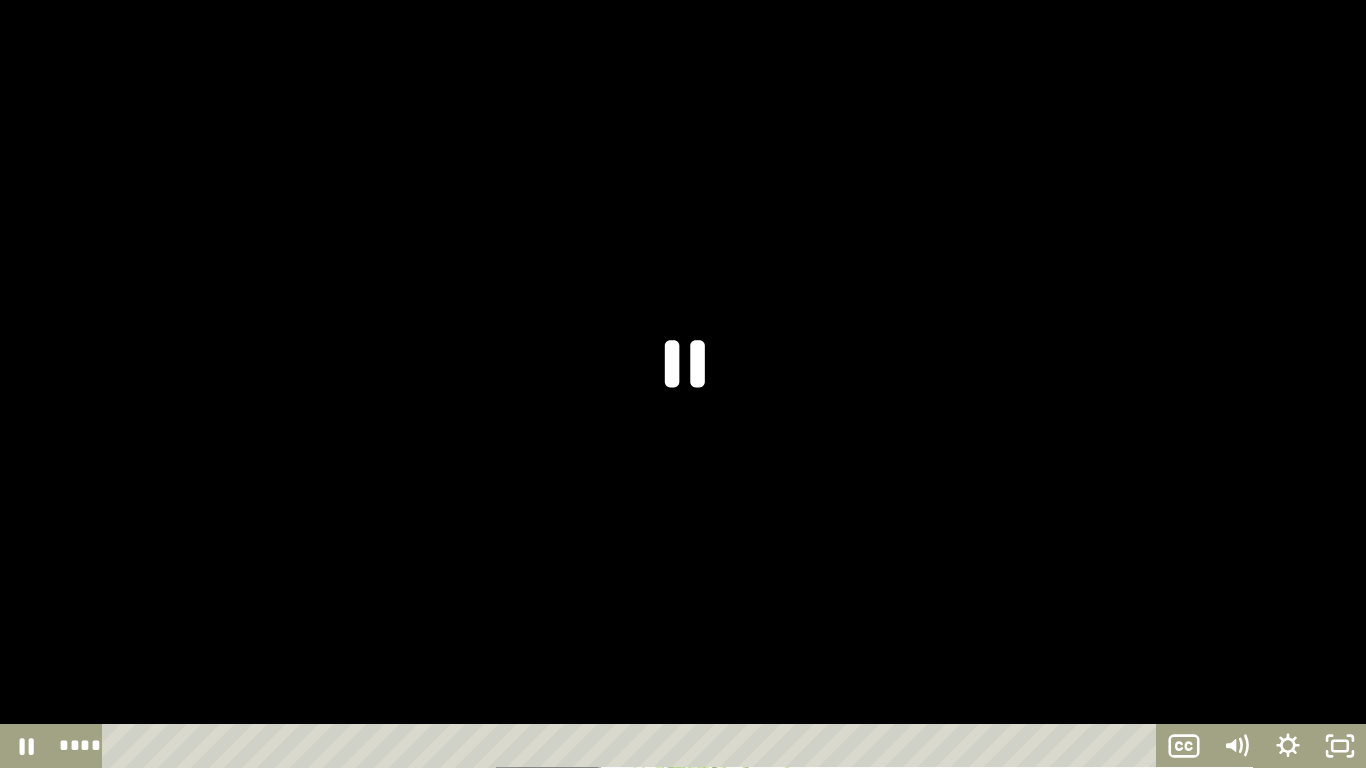 click at bounding box center (683, 384) 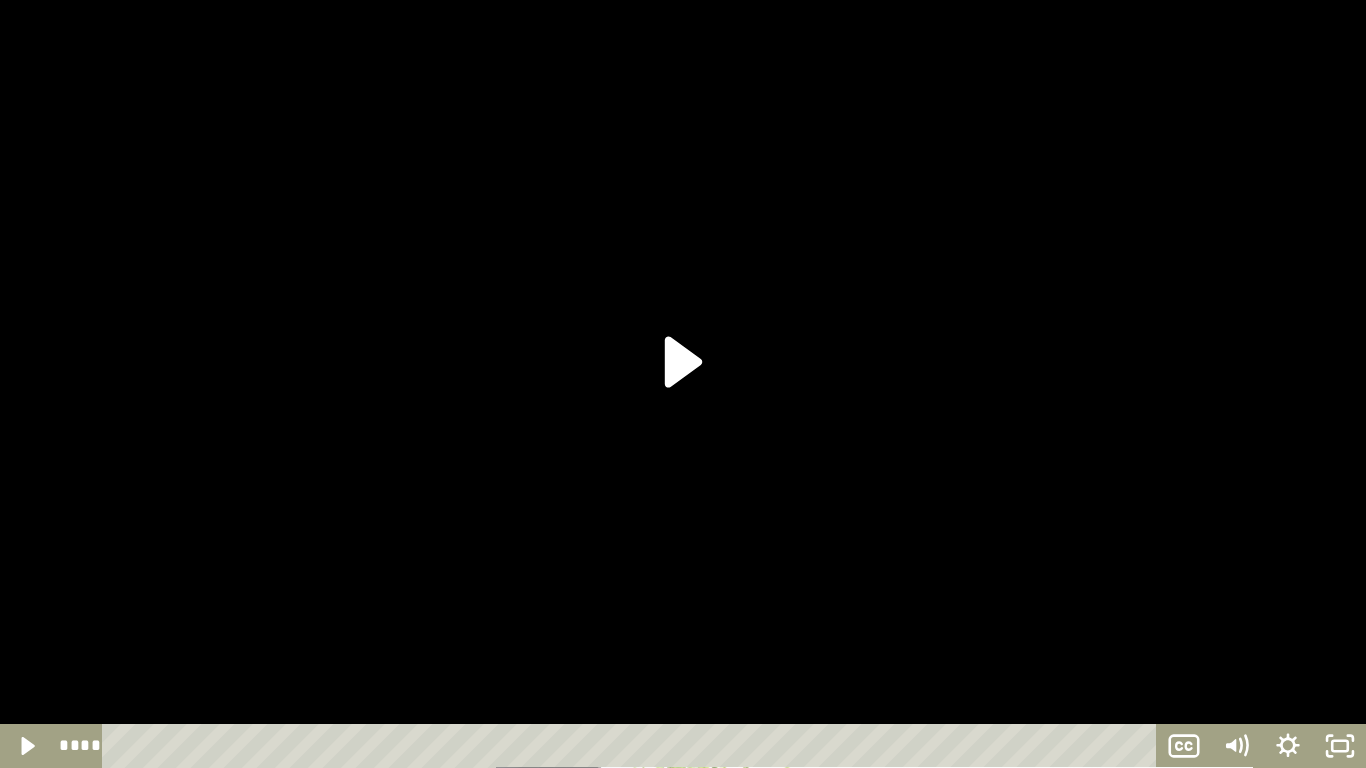 click at bounding box center (683, 384) 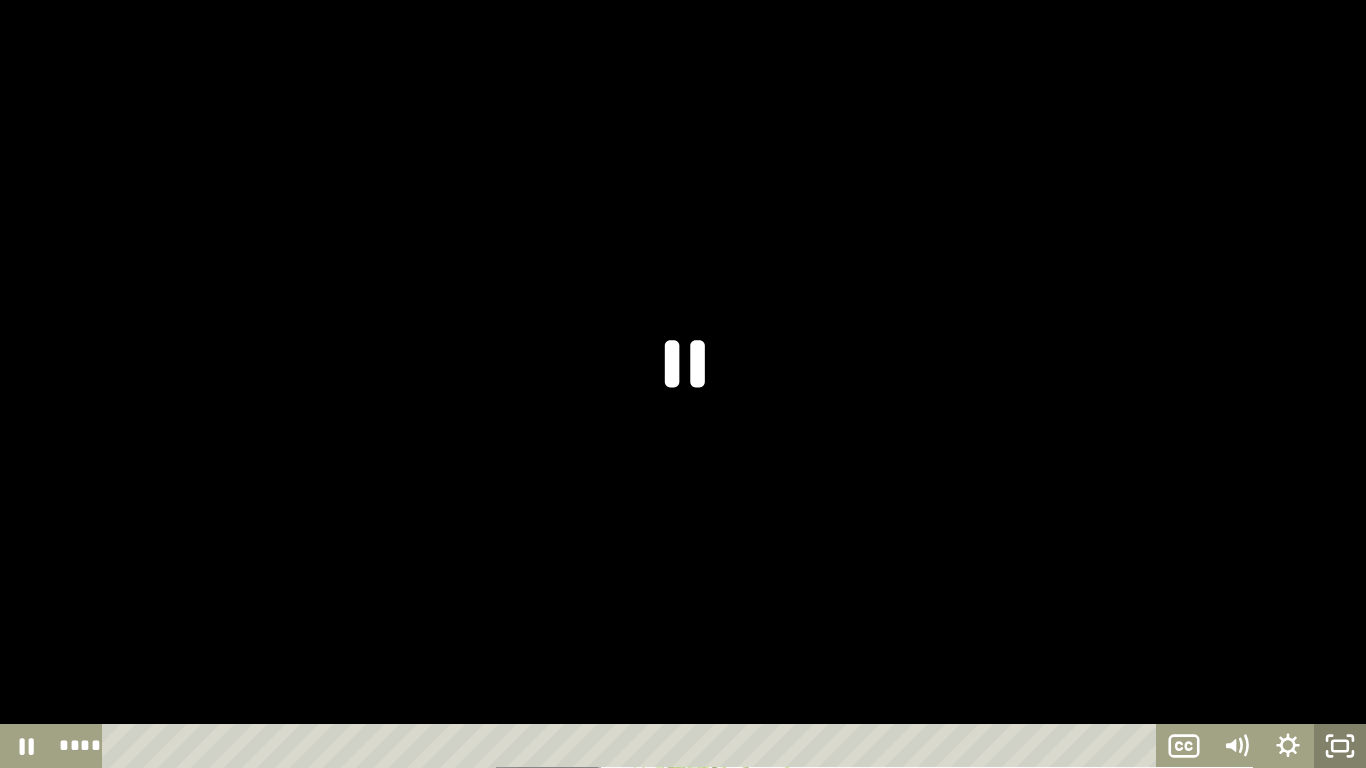 click 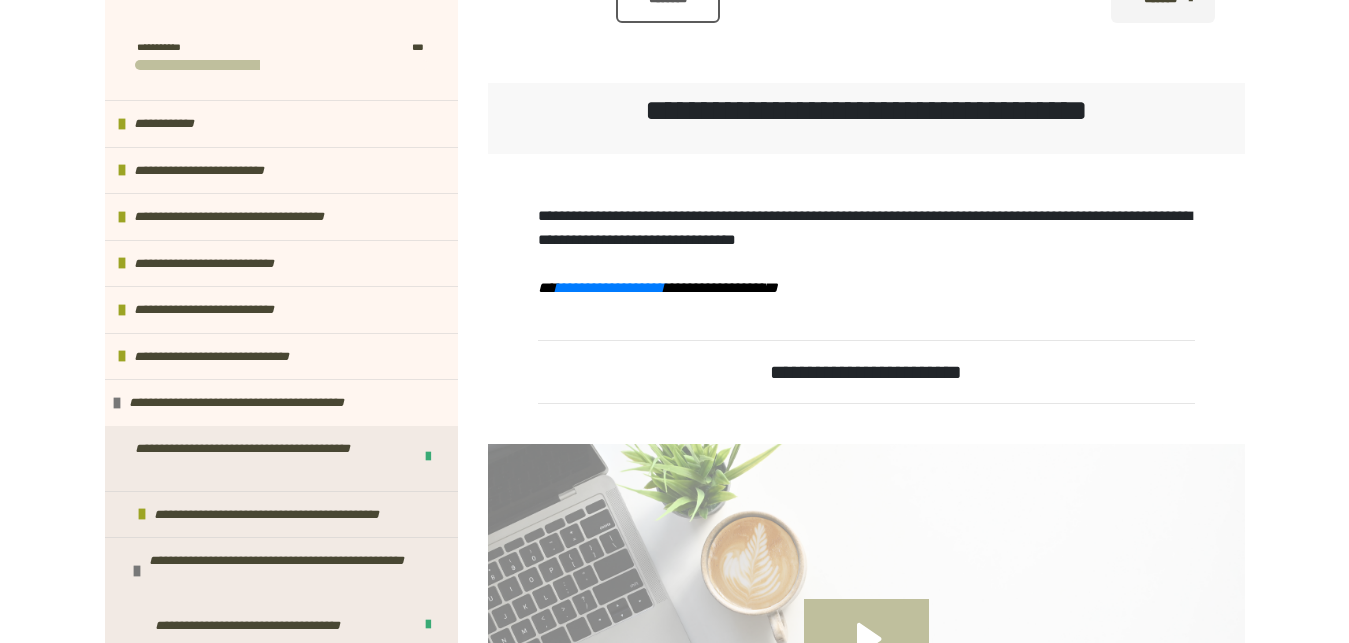 scroll, scrollTop: 533, scrollLeft: 0, axis: vertical 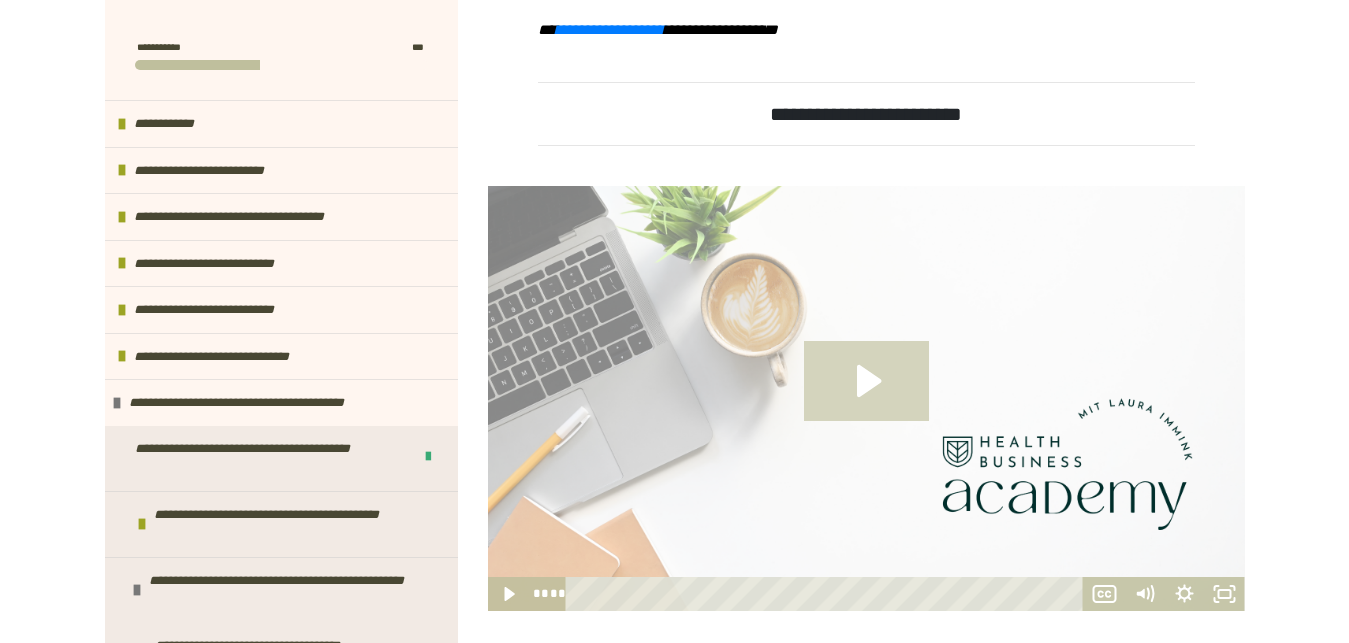 click 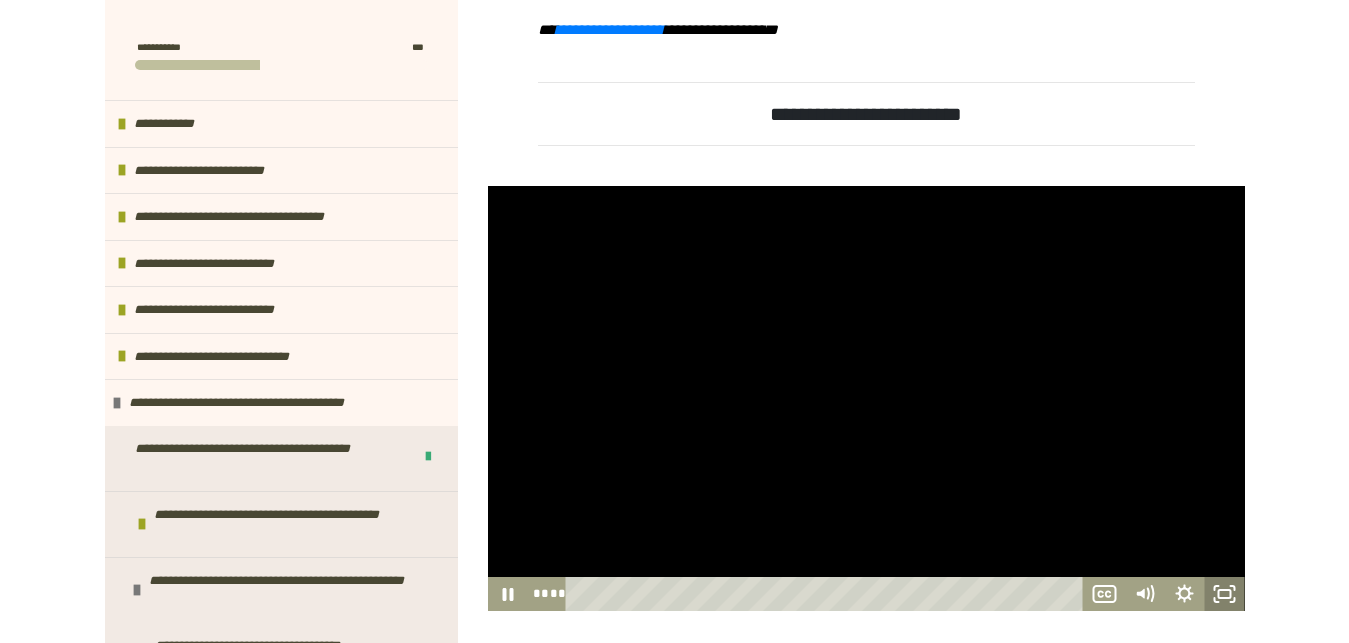 click 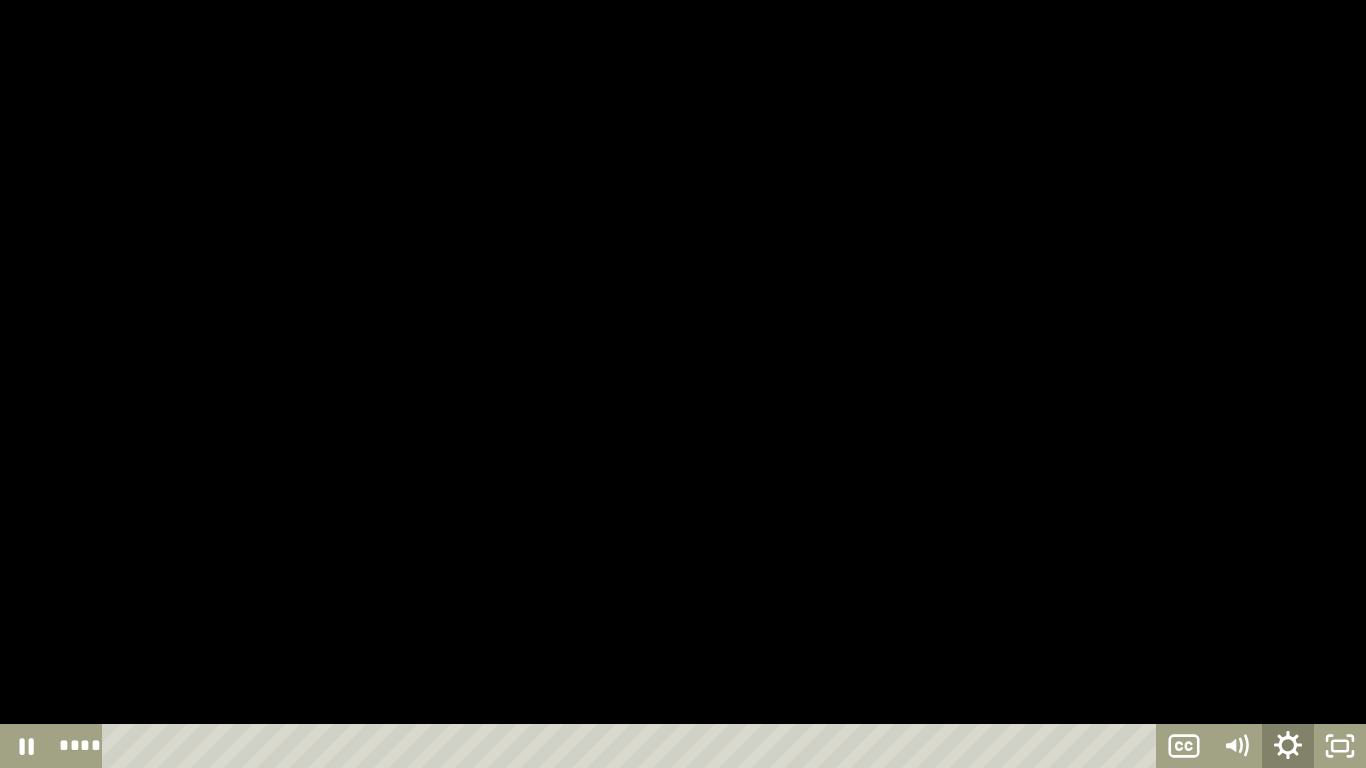 click 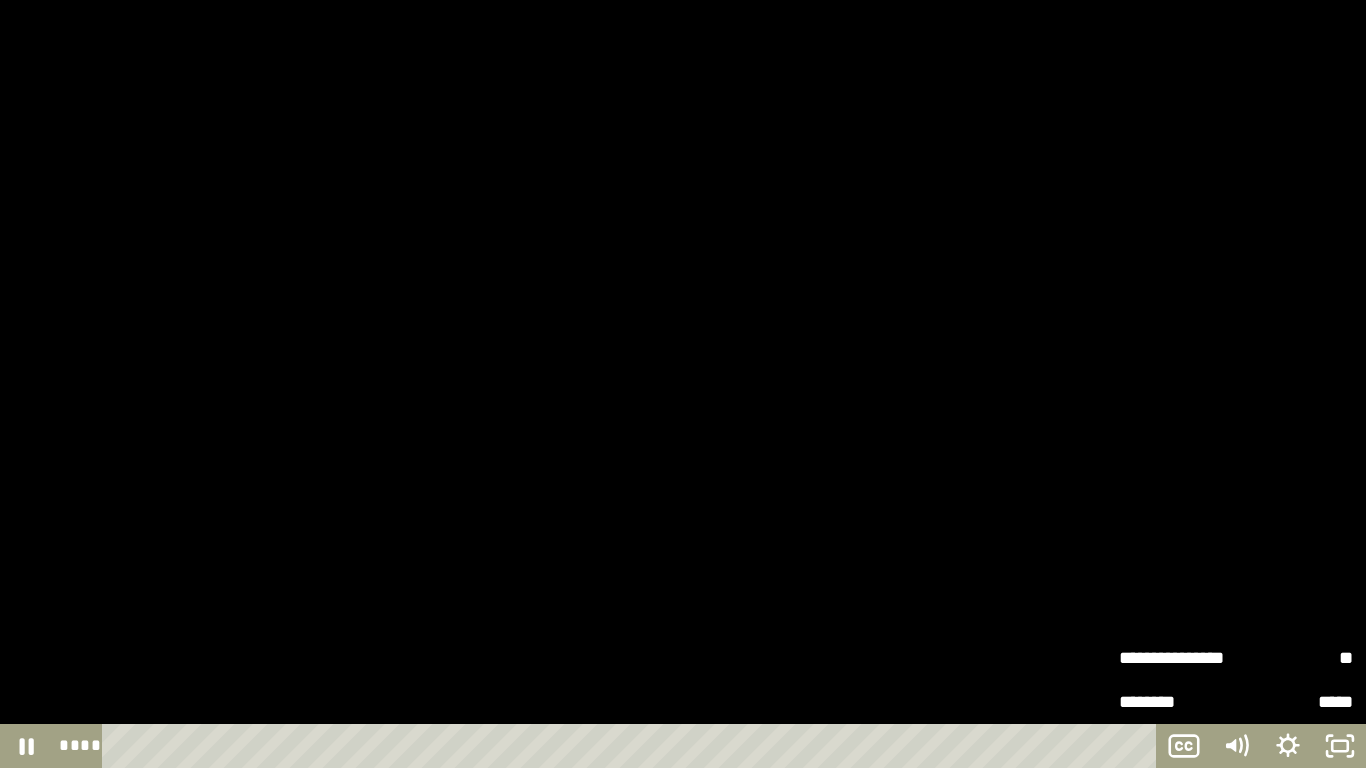 click on "*****" at bounding box center [1294, 702] 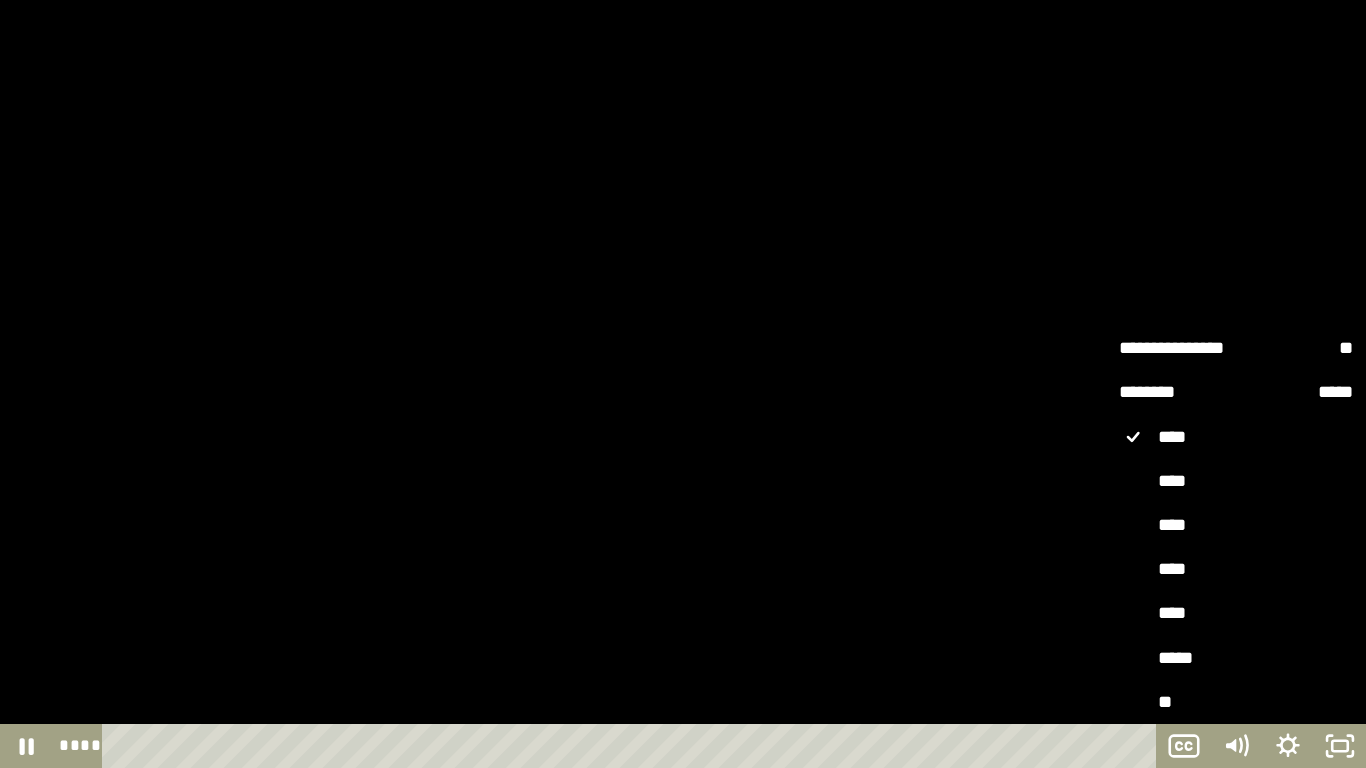 click on "**" at bounding box center (1236, 703) 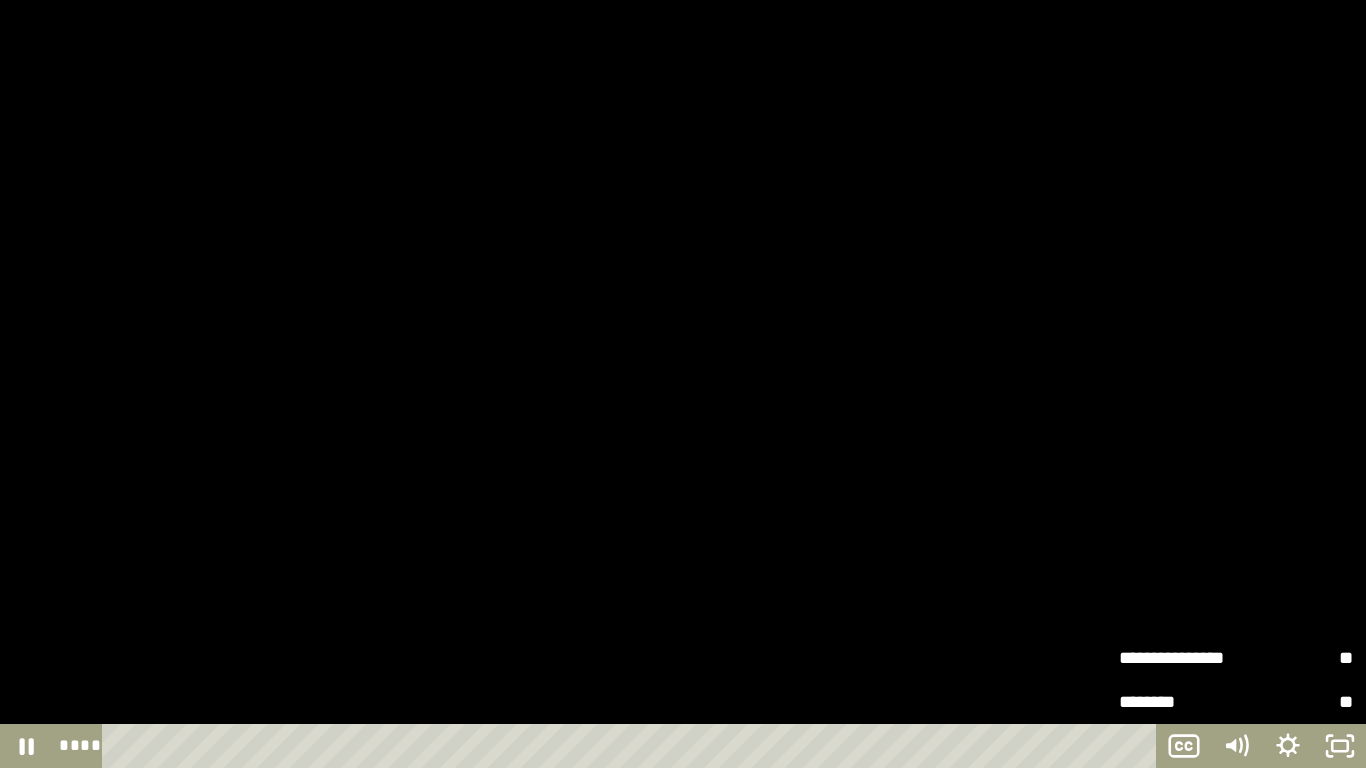 click at bounding box center [683, 384] 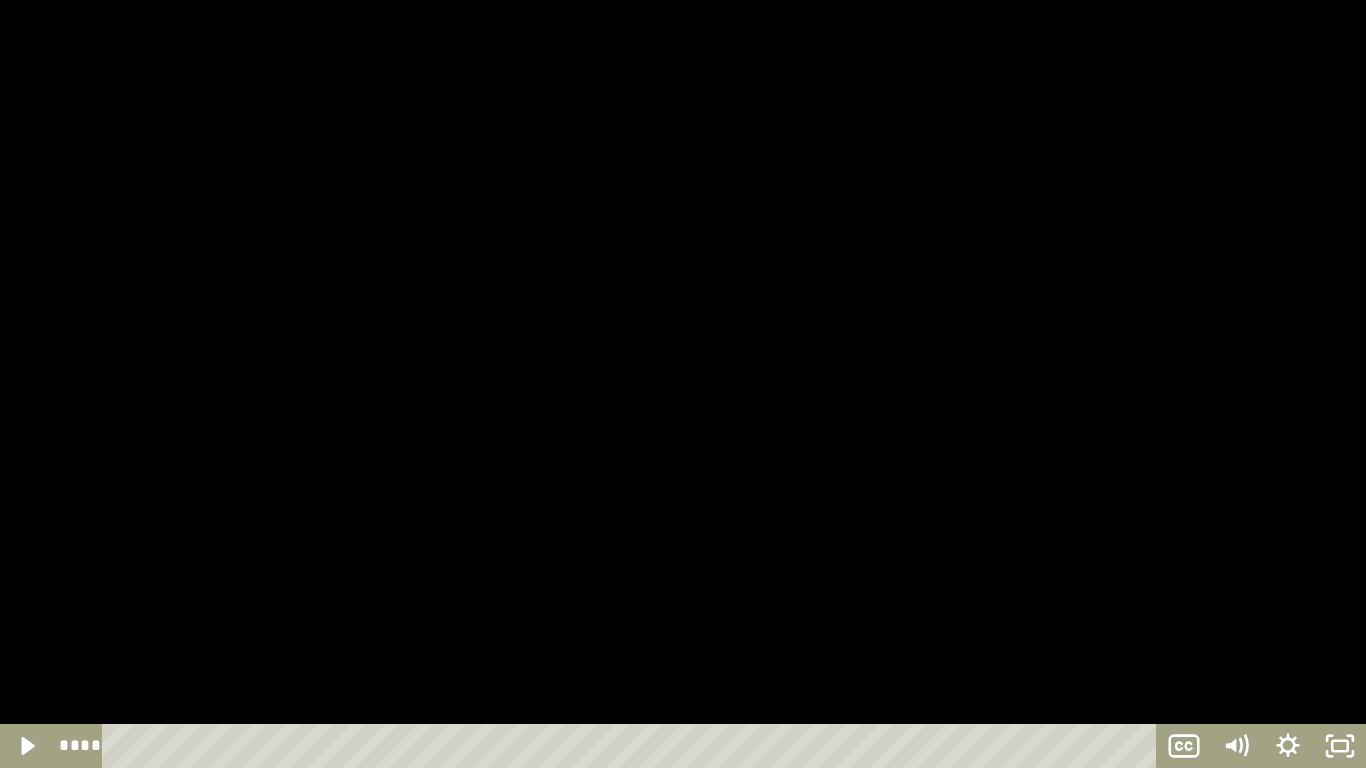 click at bounding box center [683, 384] 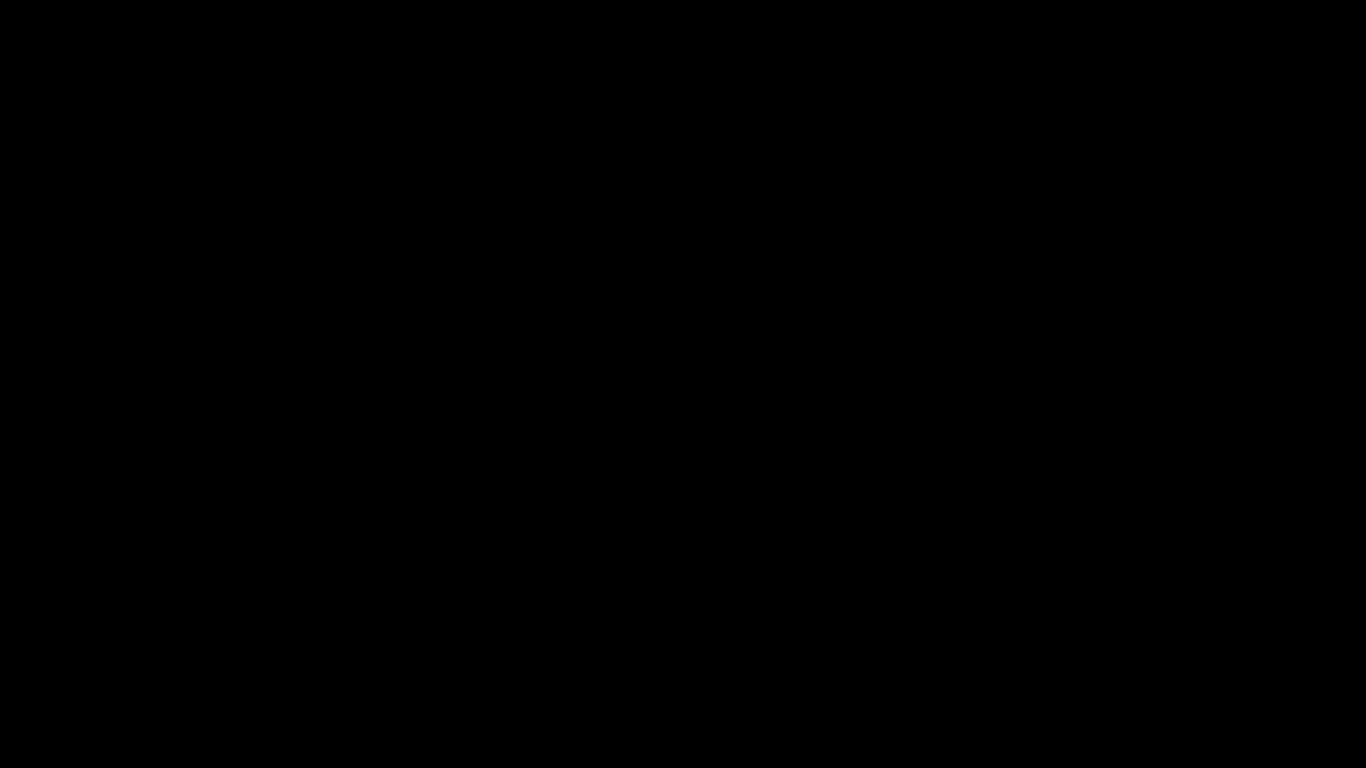 type 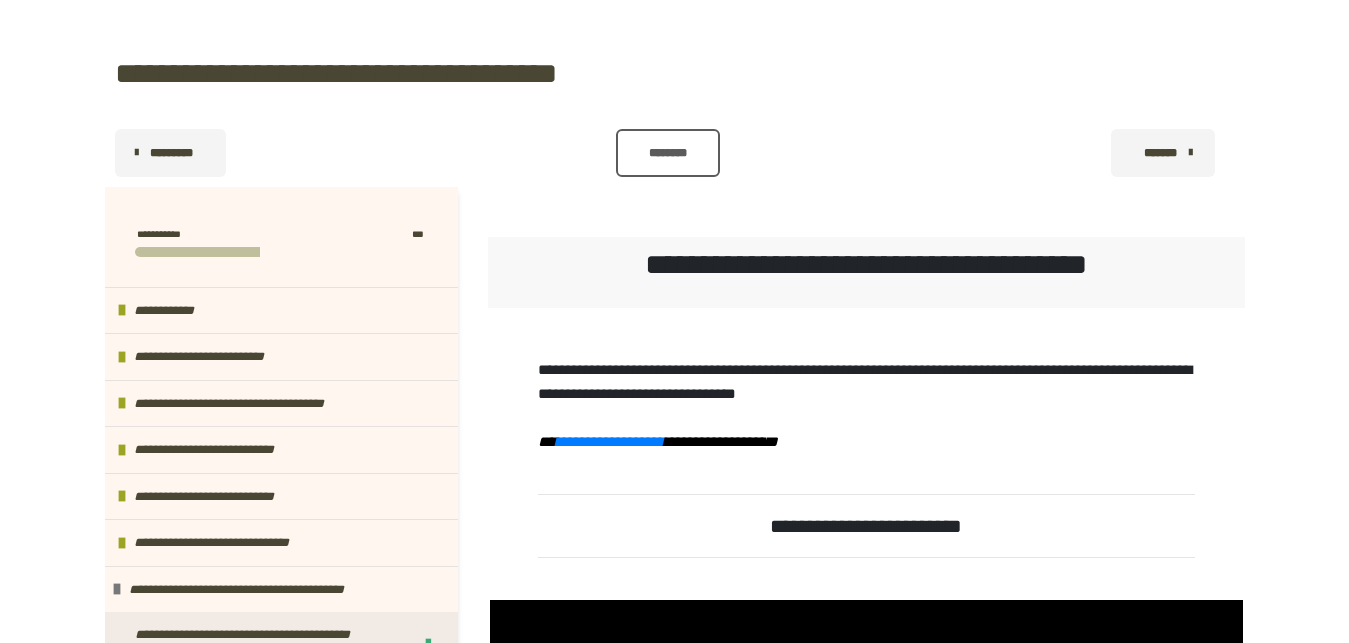 scroll, scrollTop: 123, scrollLeft: 0, axis: vertical 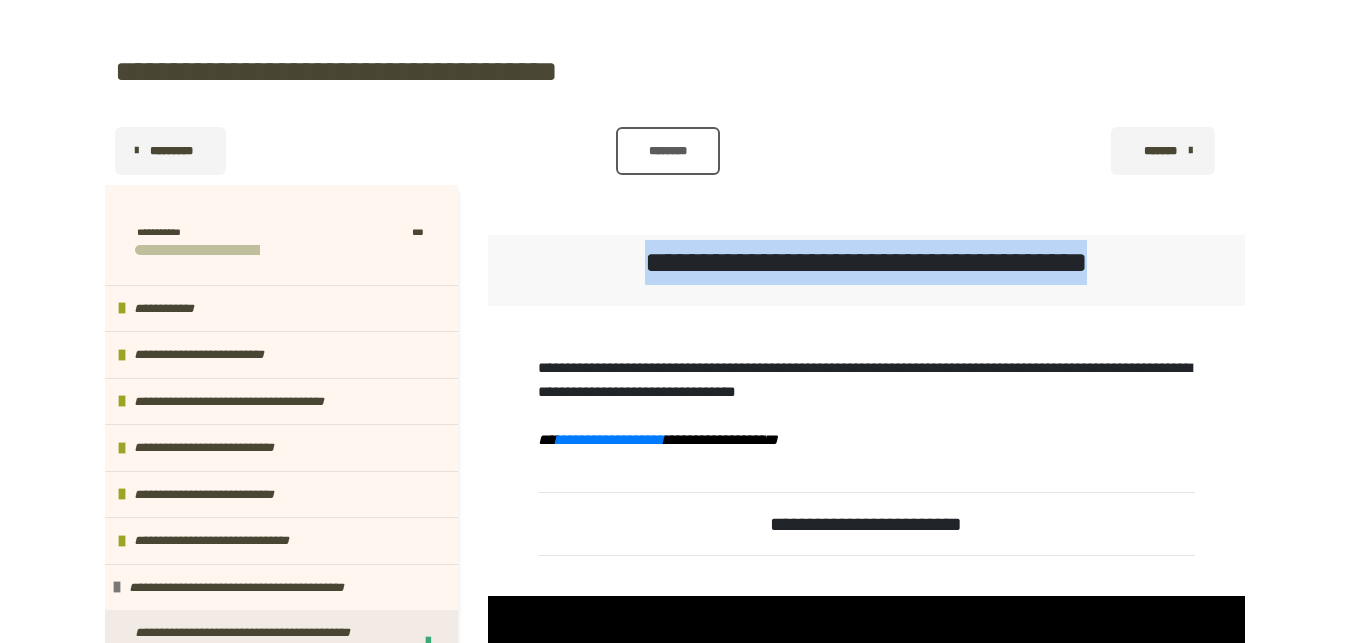 drag, startPoint x: 603, startPoint y: 262, endPoint x: 1133, endPoint y: 282, distance: 530.3772 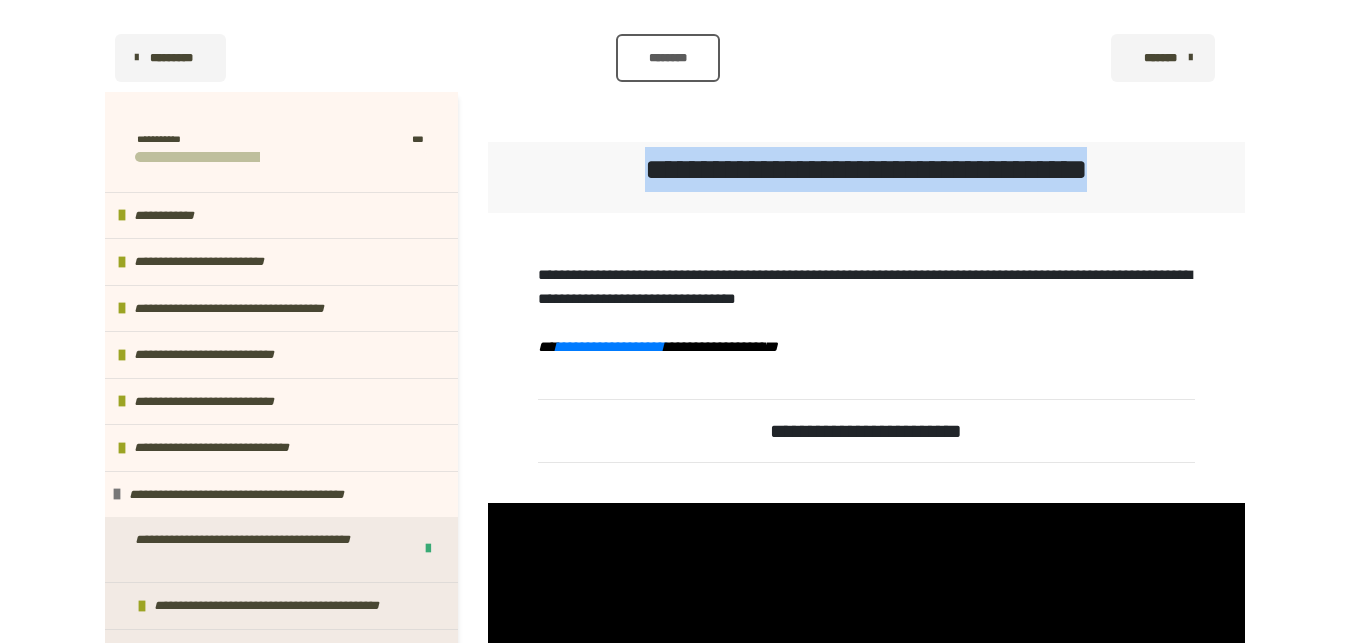 scroll, scrollTop: 230, scrollLeft: 0, axis: vertical 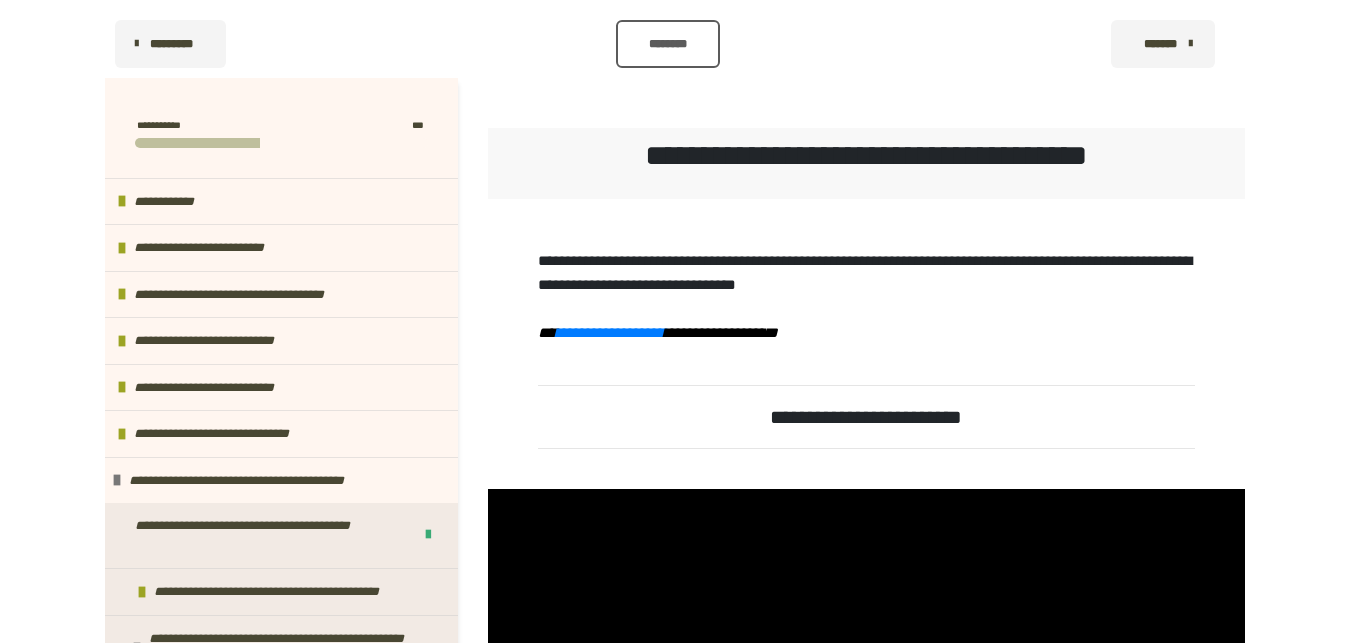 drag, startPoint x: 752, startPoint y: 413, endPoint x: 1013, endPoint y: 450, distance: 263.60956 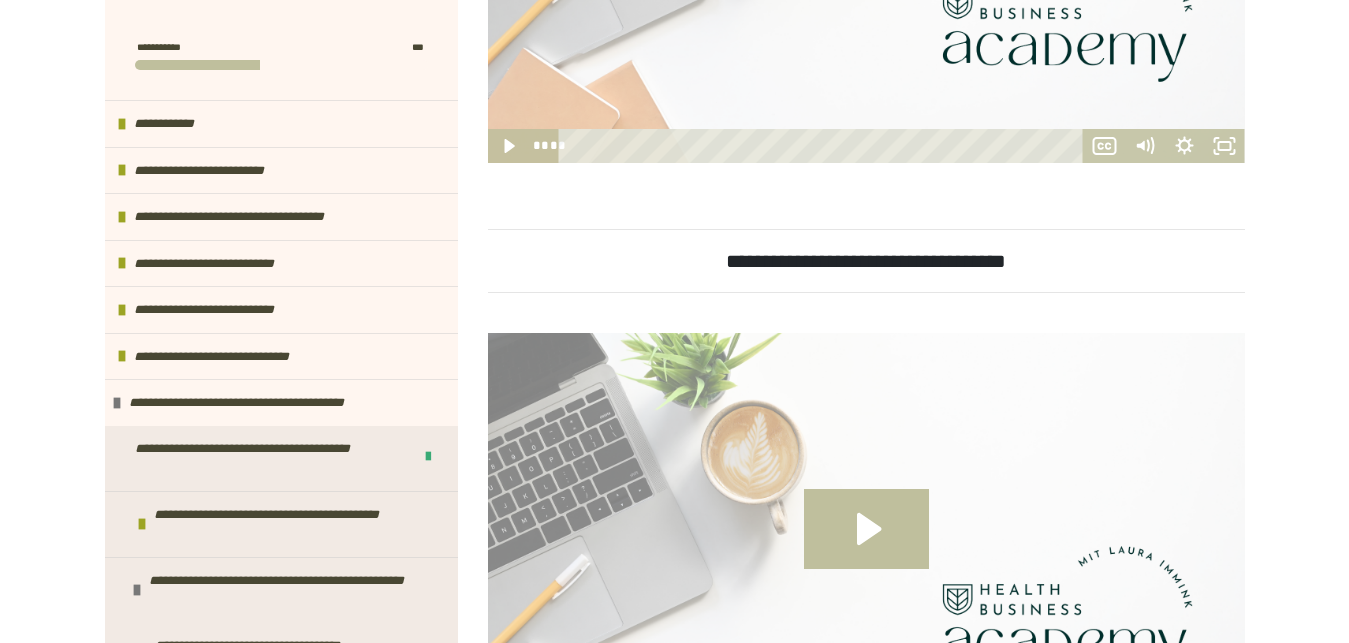 scroll, scrollTop: 1831, scrollLeft: 0, axis: vertical 